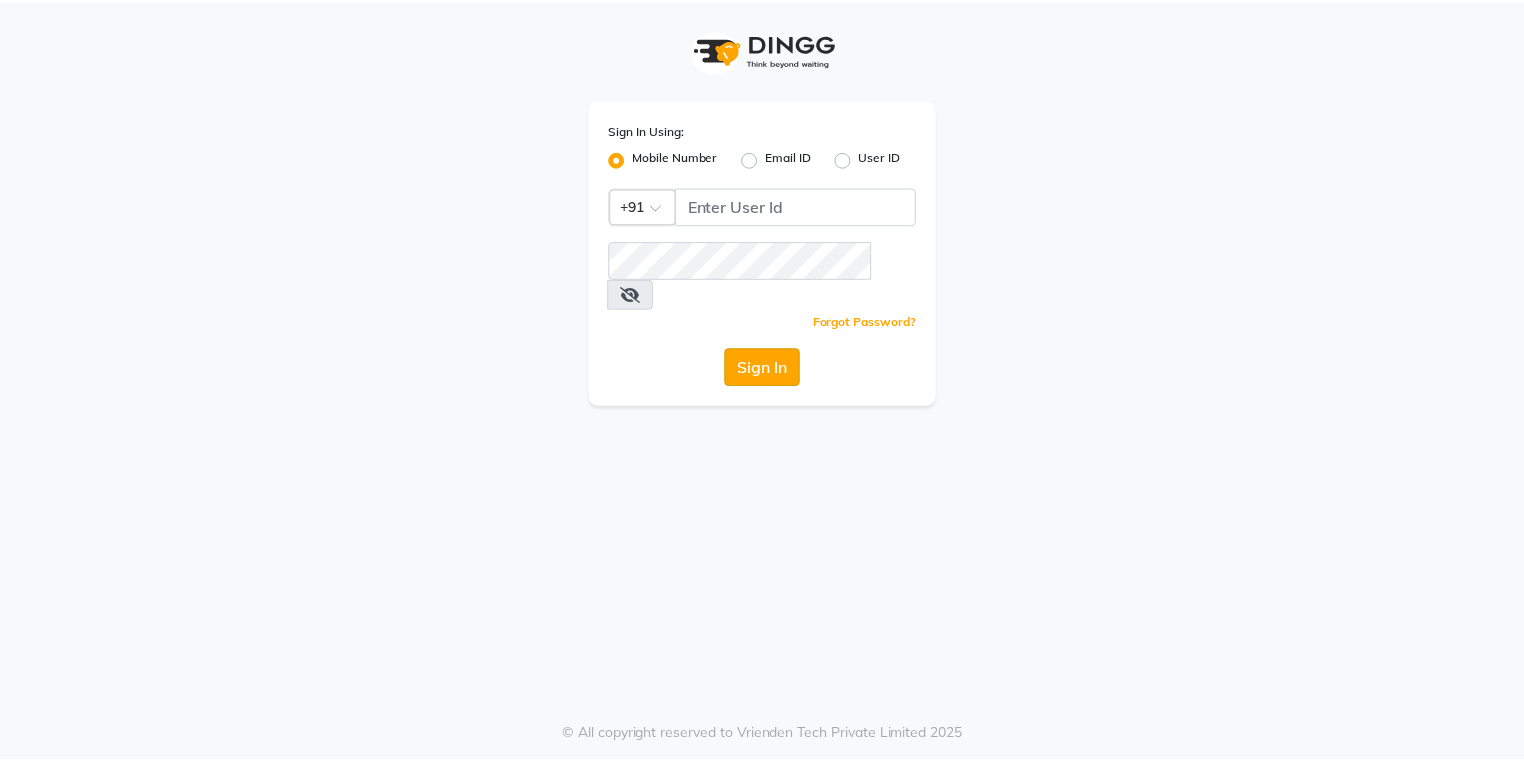 scroll, scrollTop: 0, scrollLeft: 0, axis: both 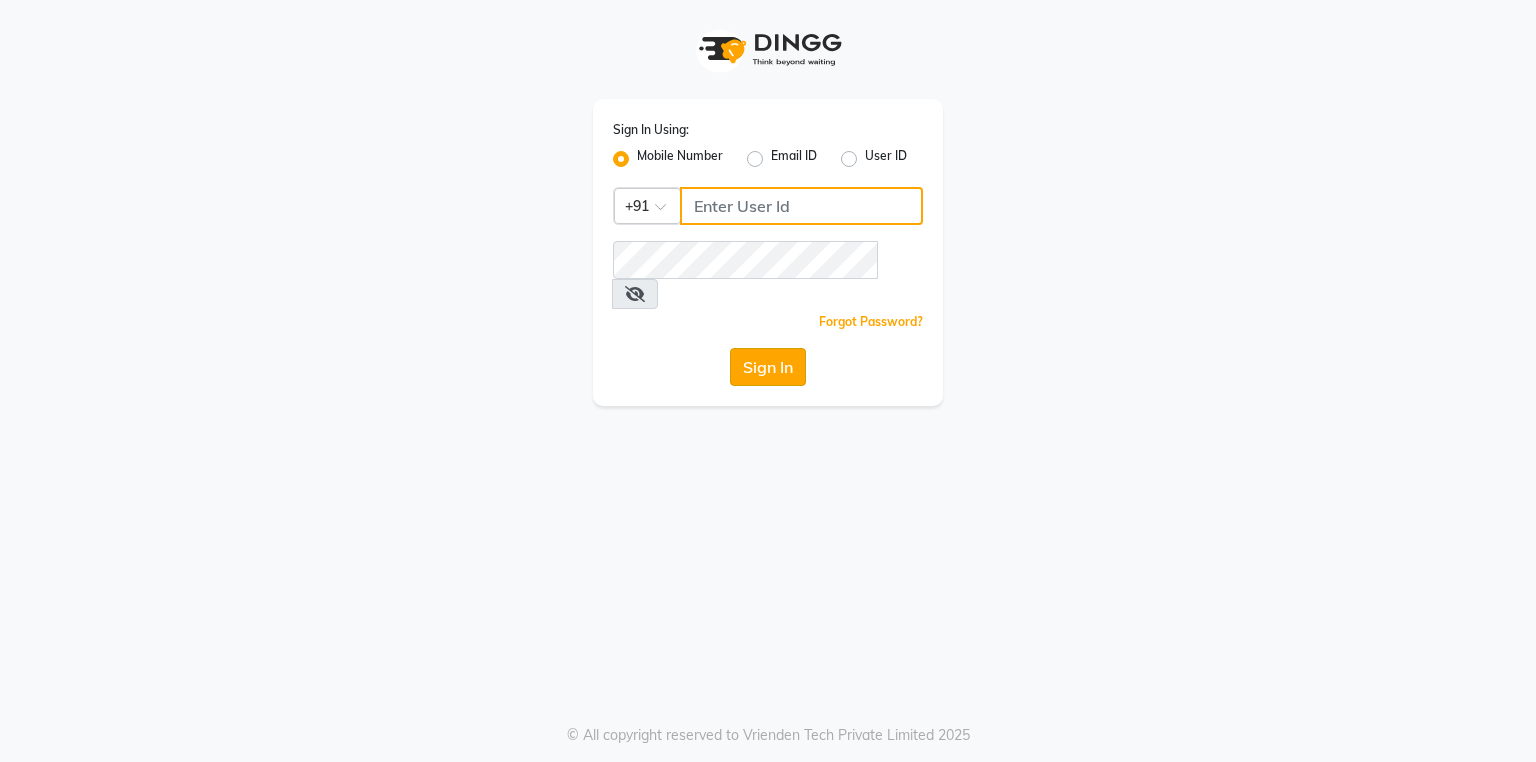 type on "9444985218" 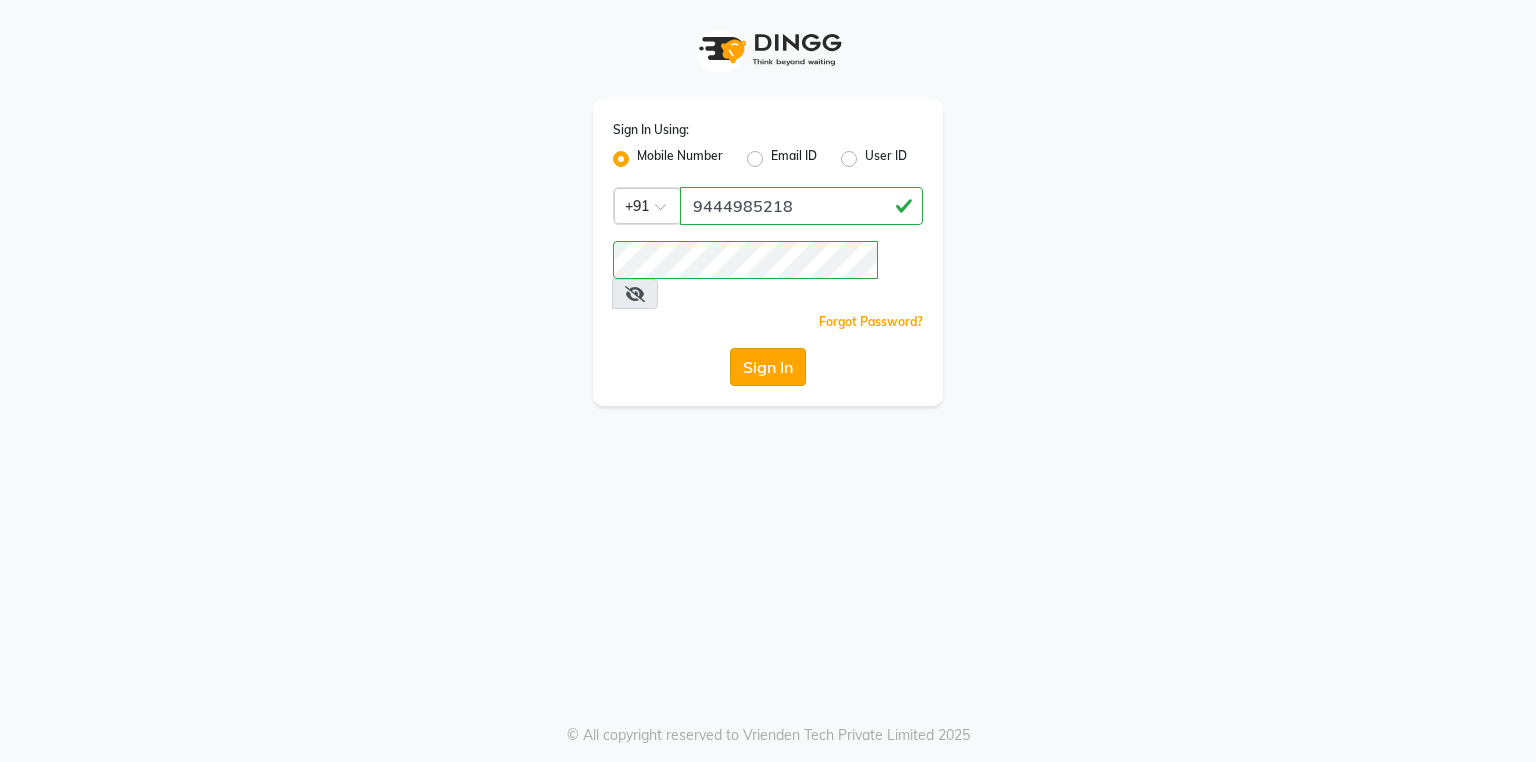 click on "Sign In" 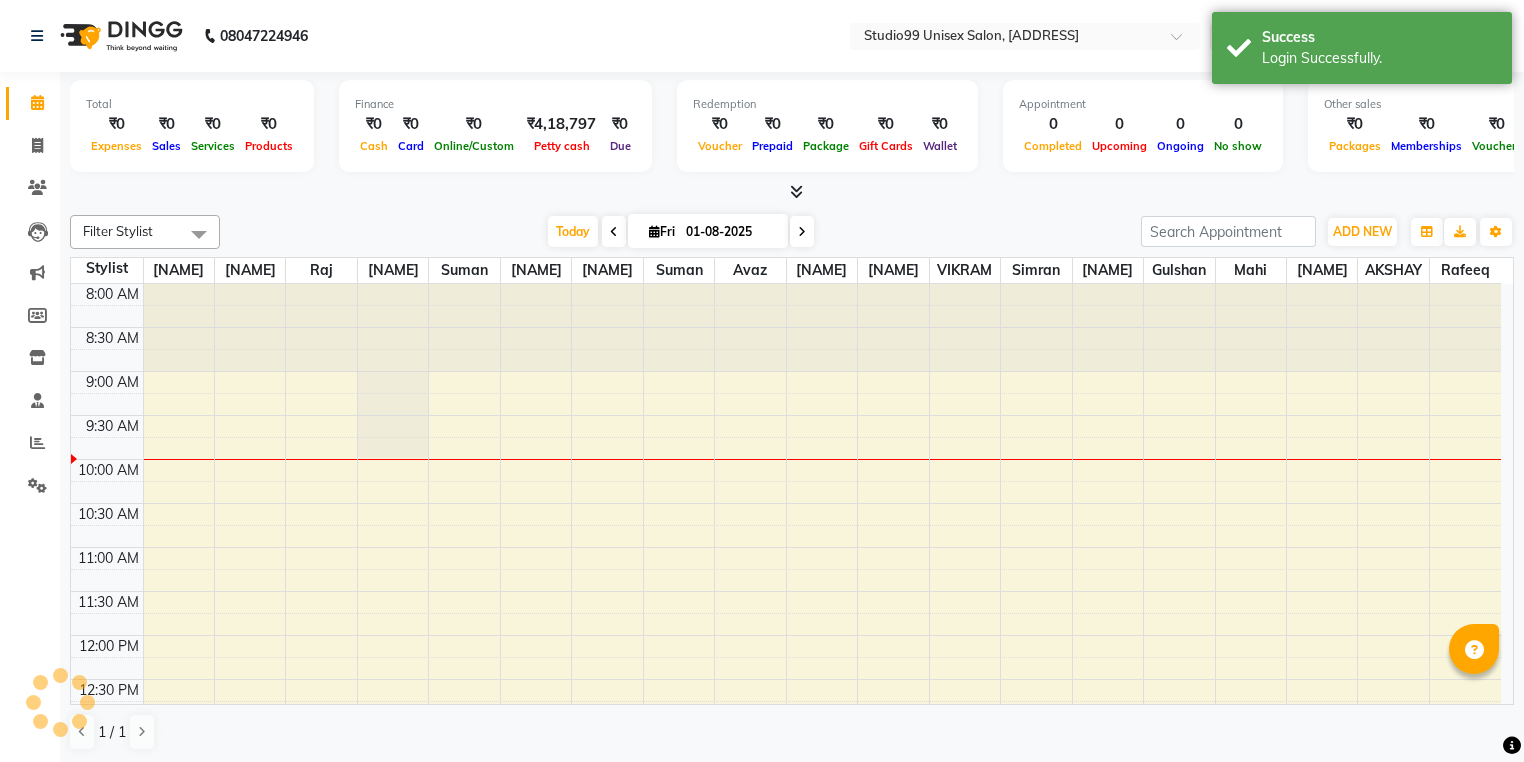scroll, scrollTop: 0, scrollLeft: 0, axis: both 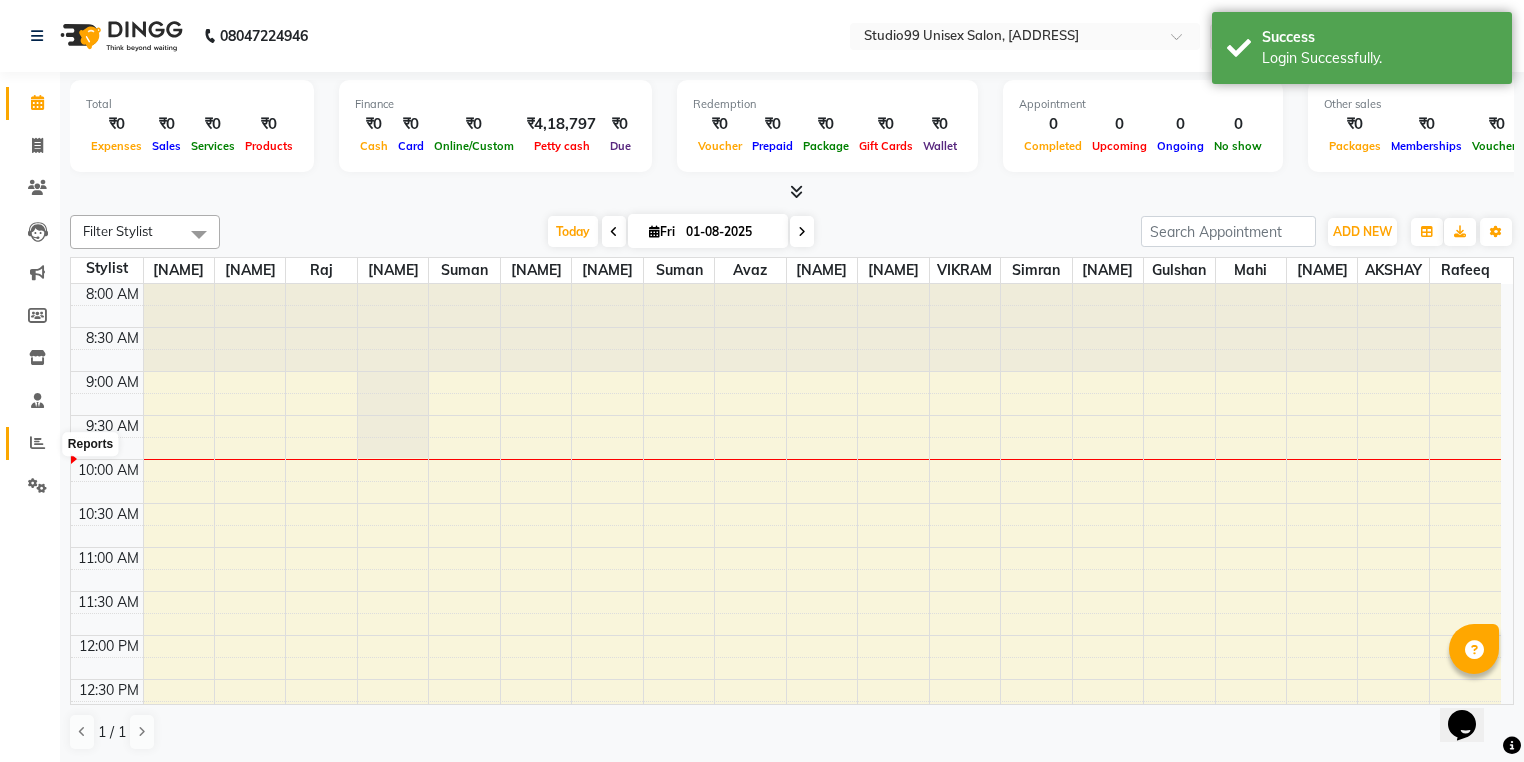 click 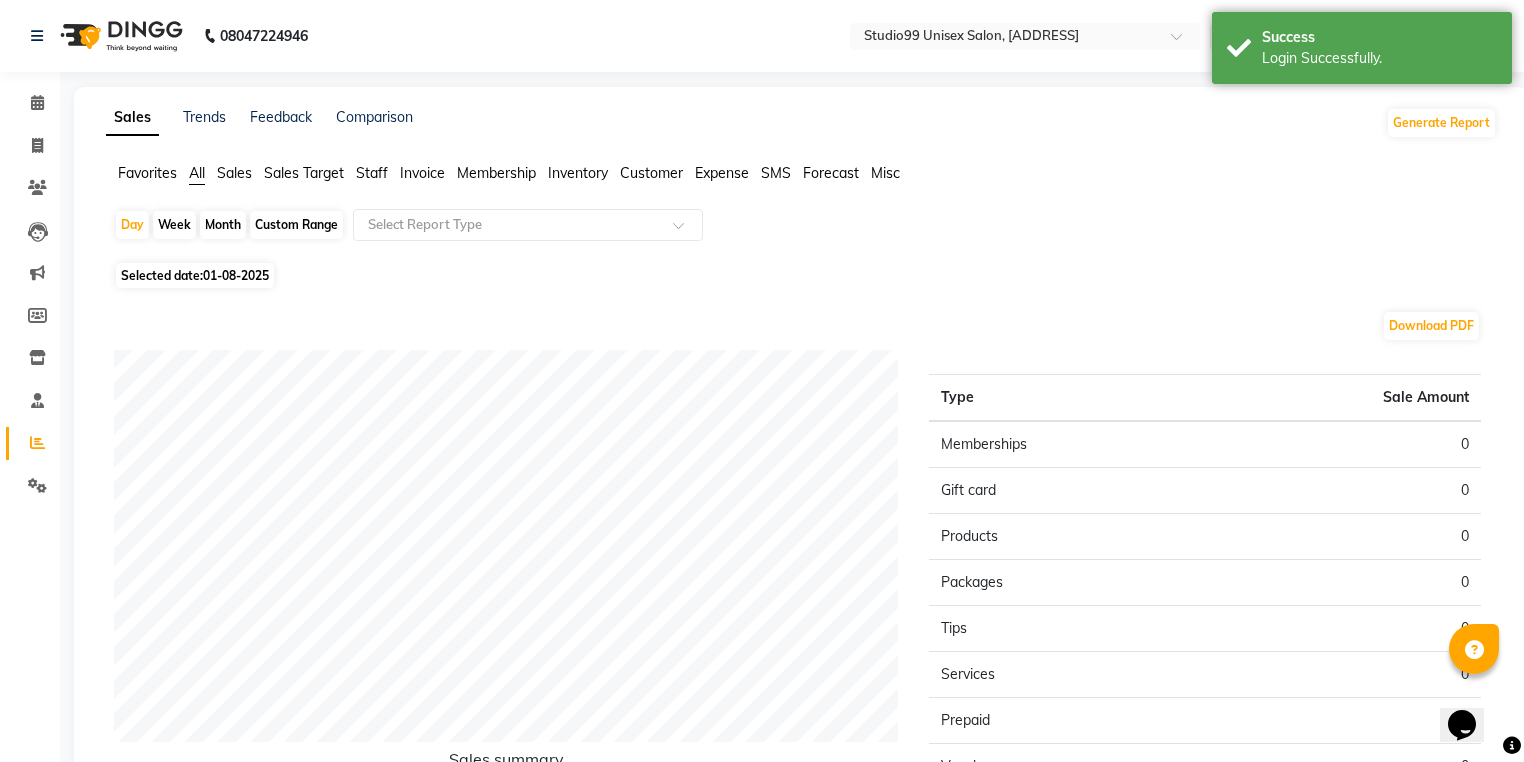 click on "Month" 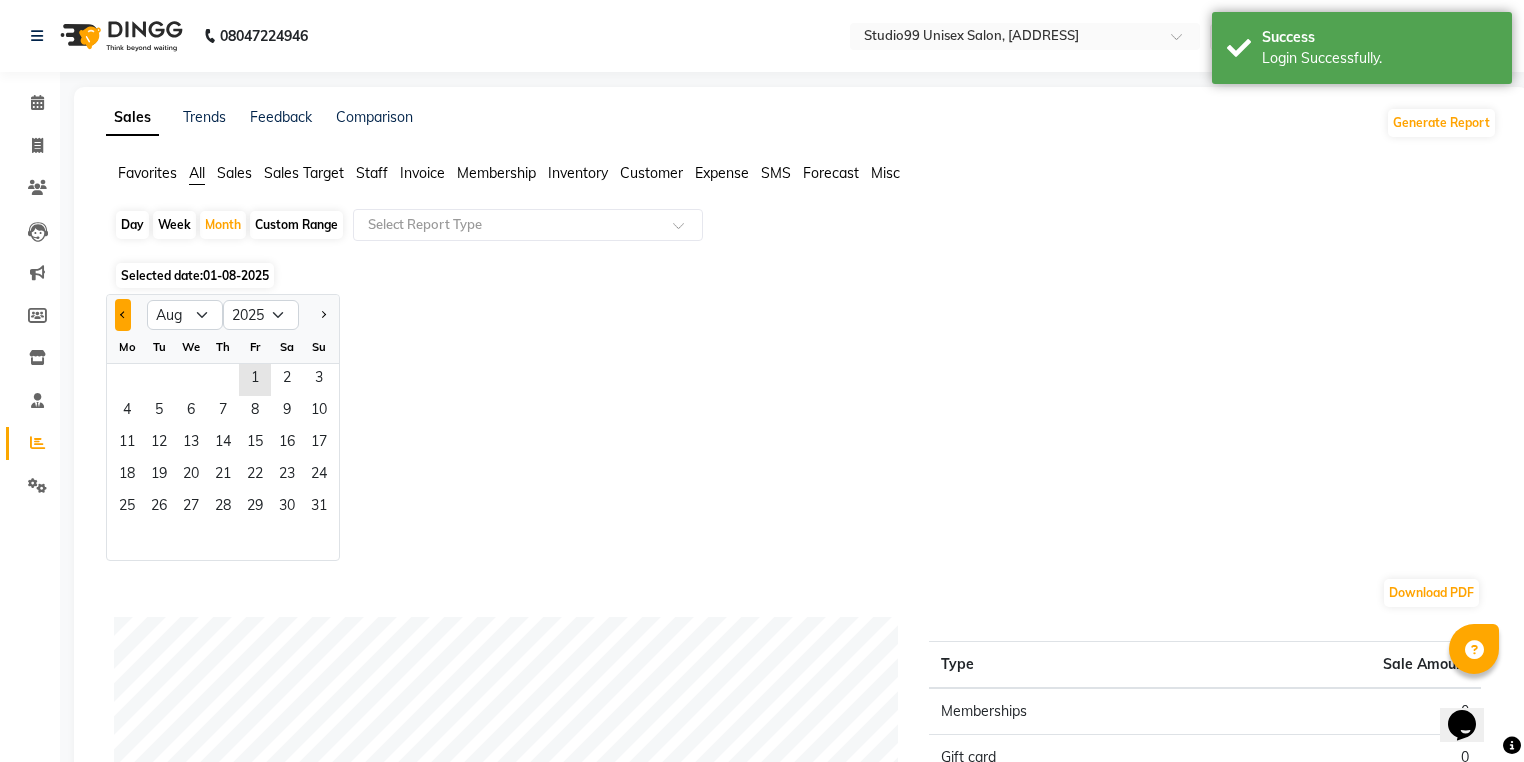 click 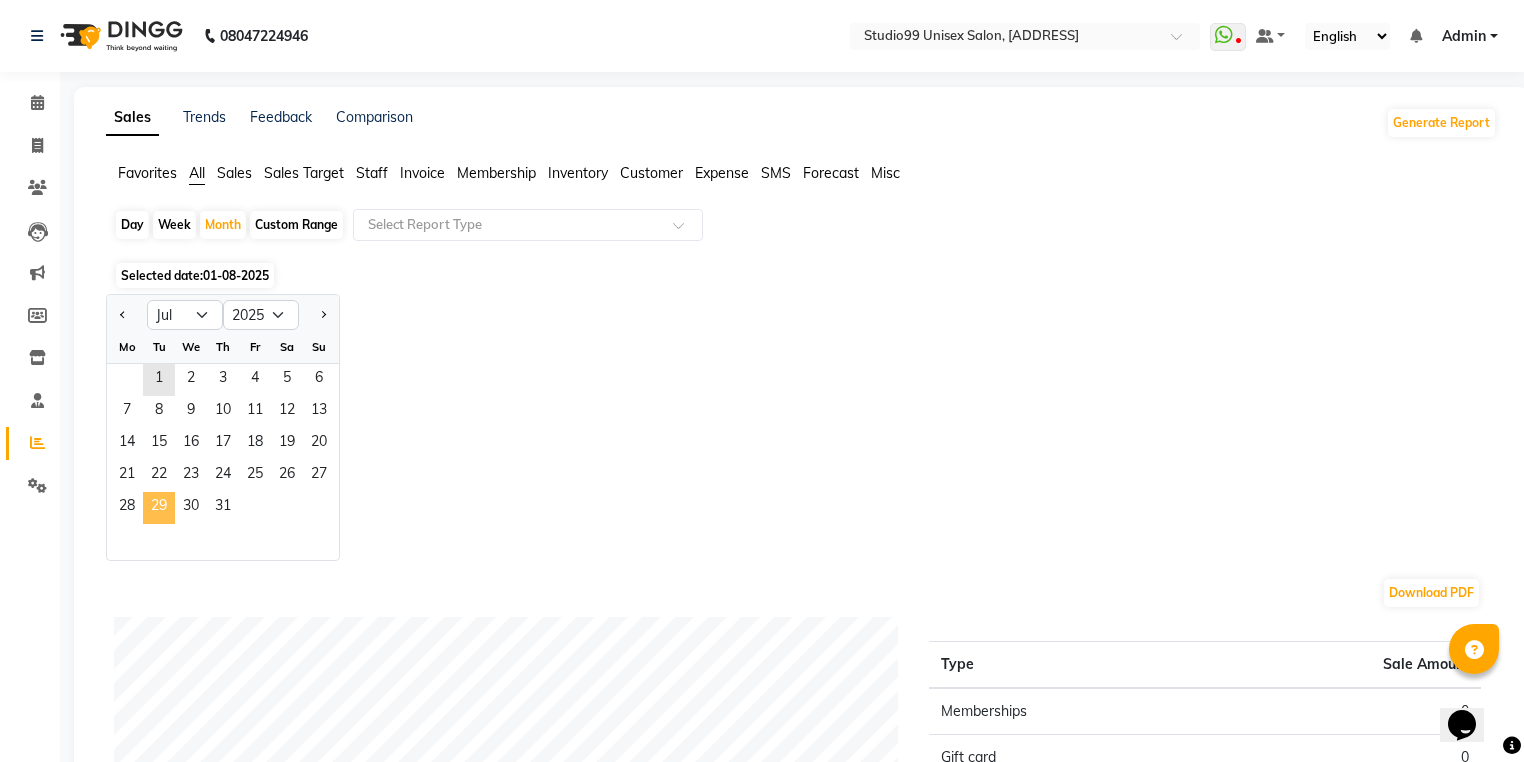 click on "29" 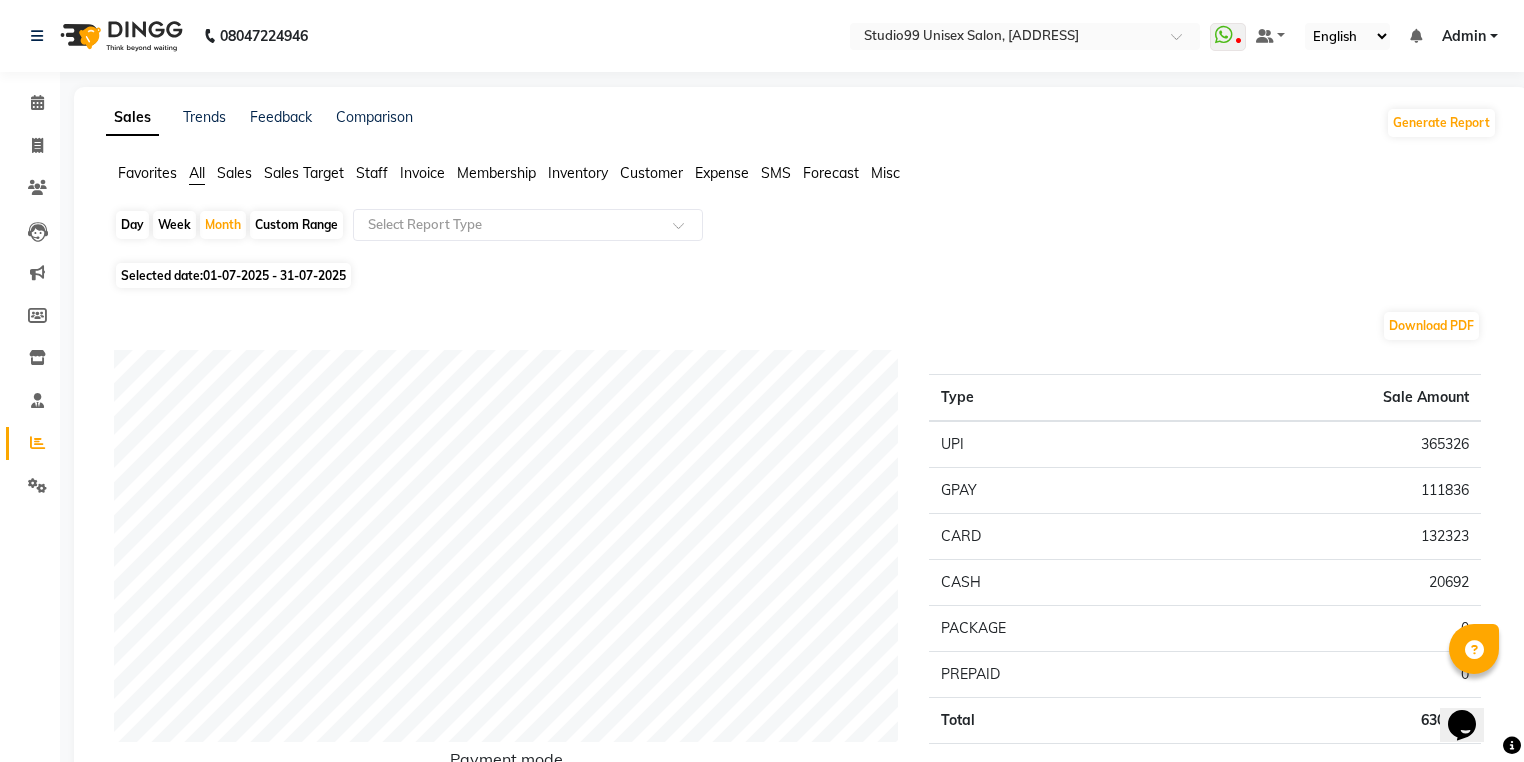 click on "Staff" 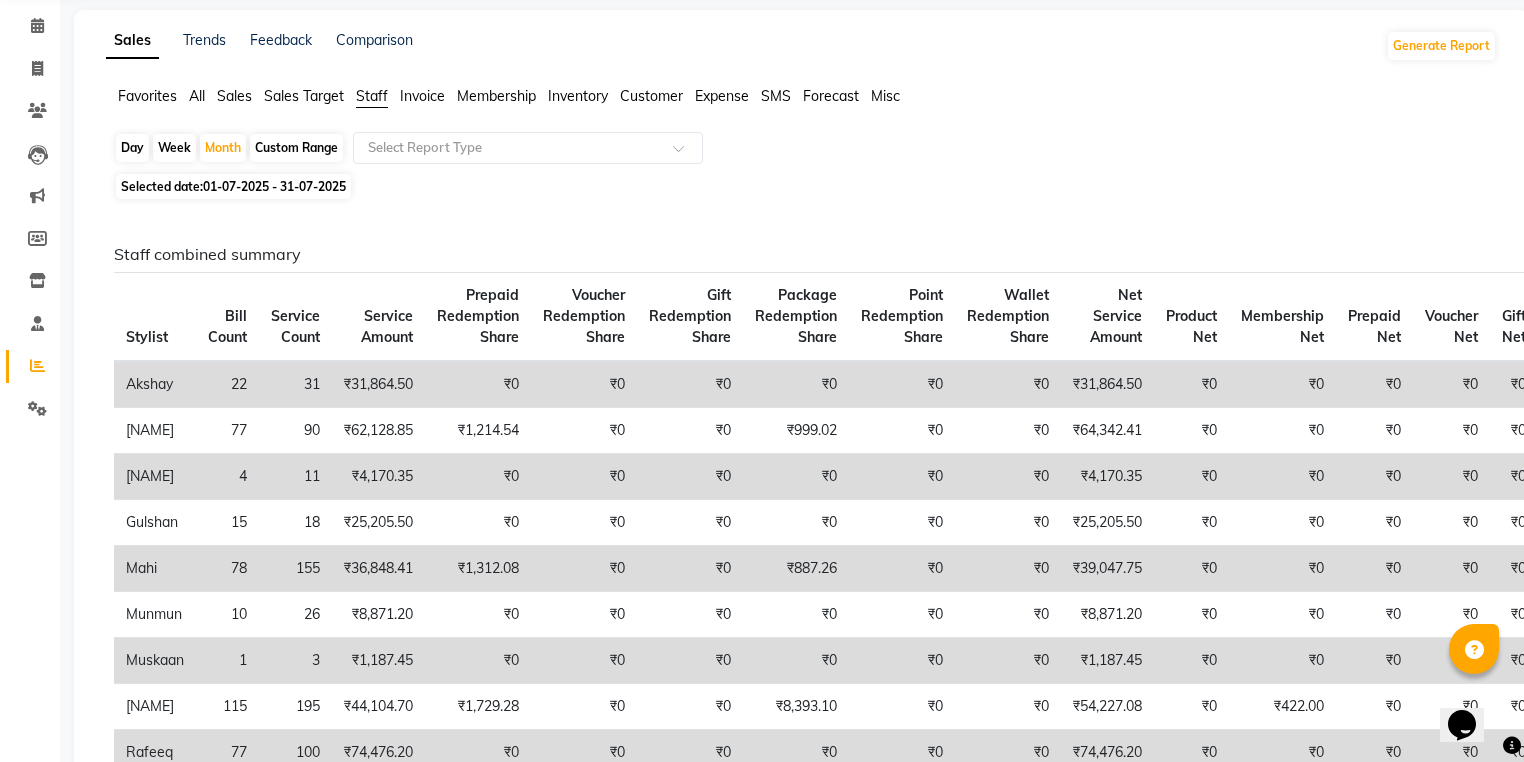 scroll, scrollTop: 0, scrollLeft: 0, axis: both 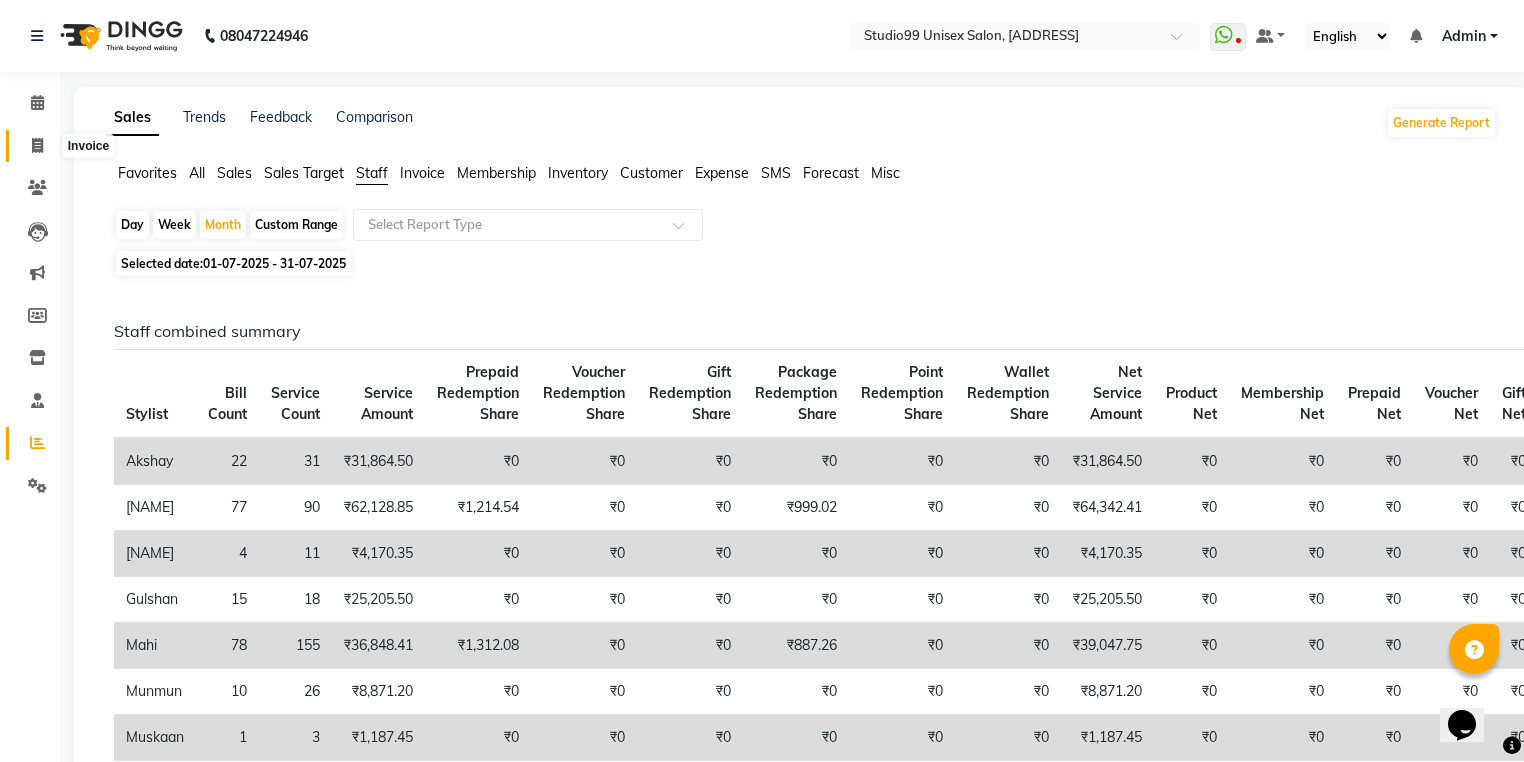 click 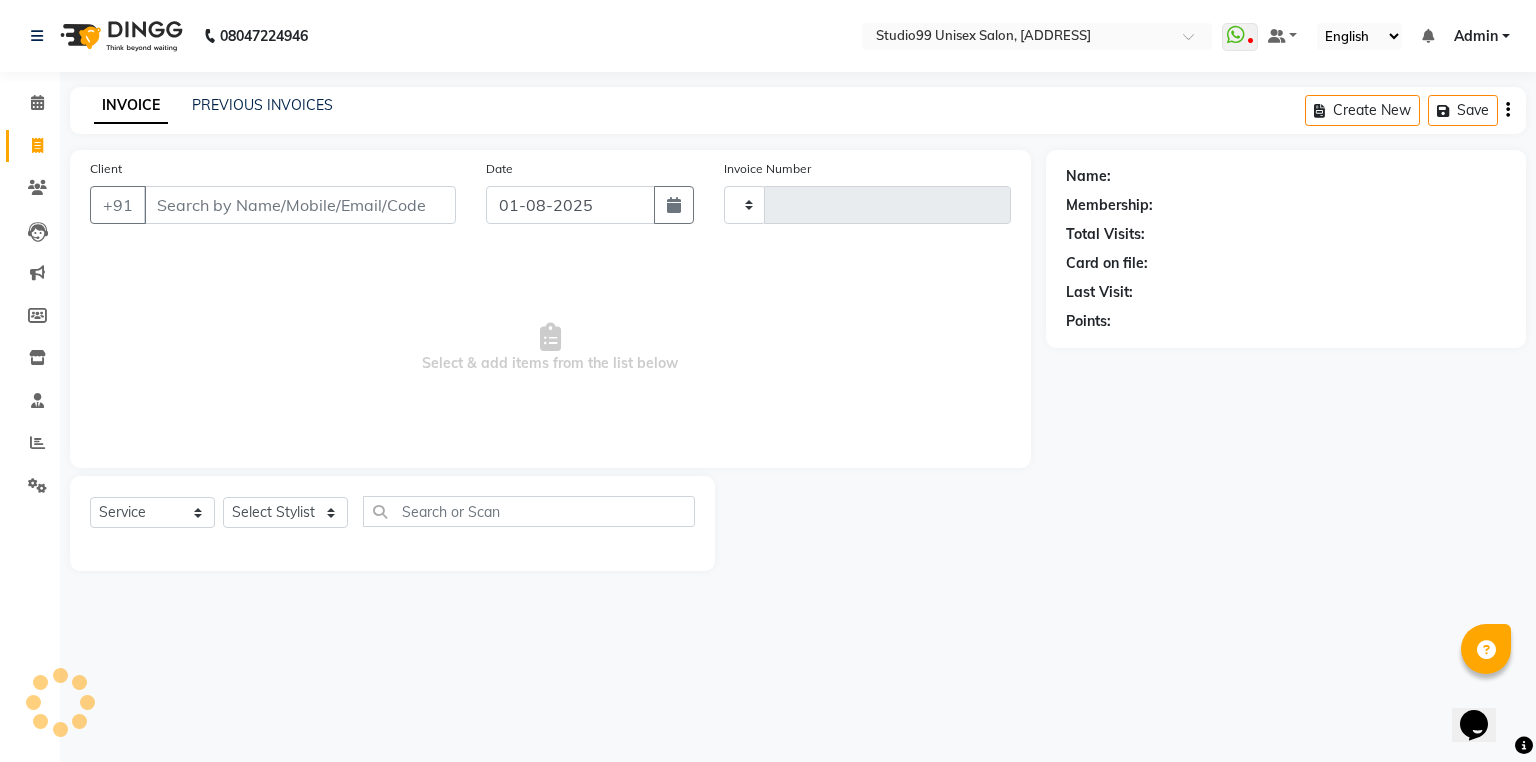type on "2785" 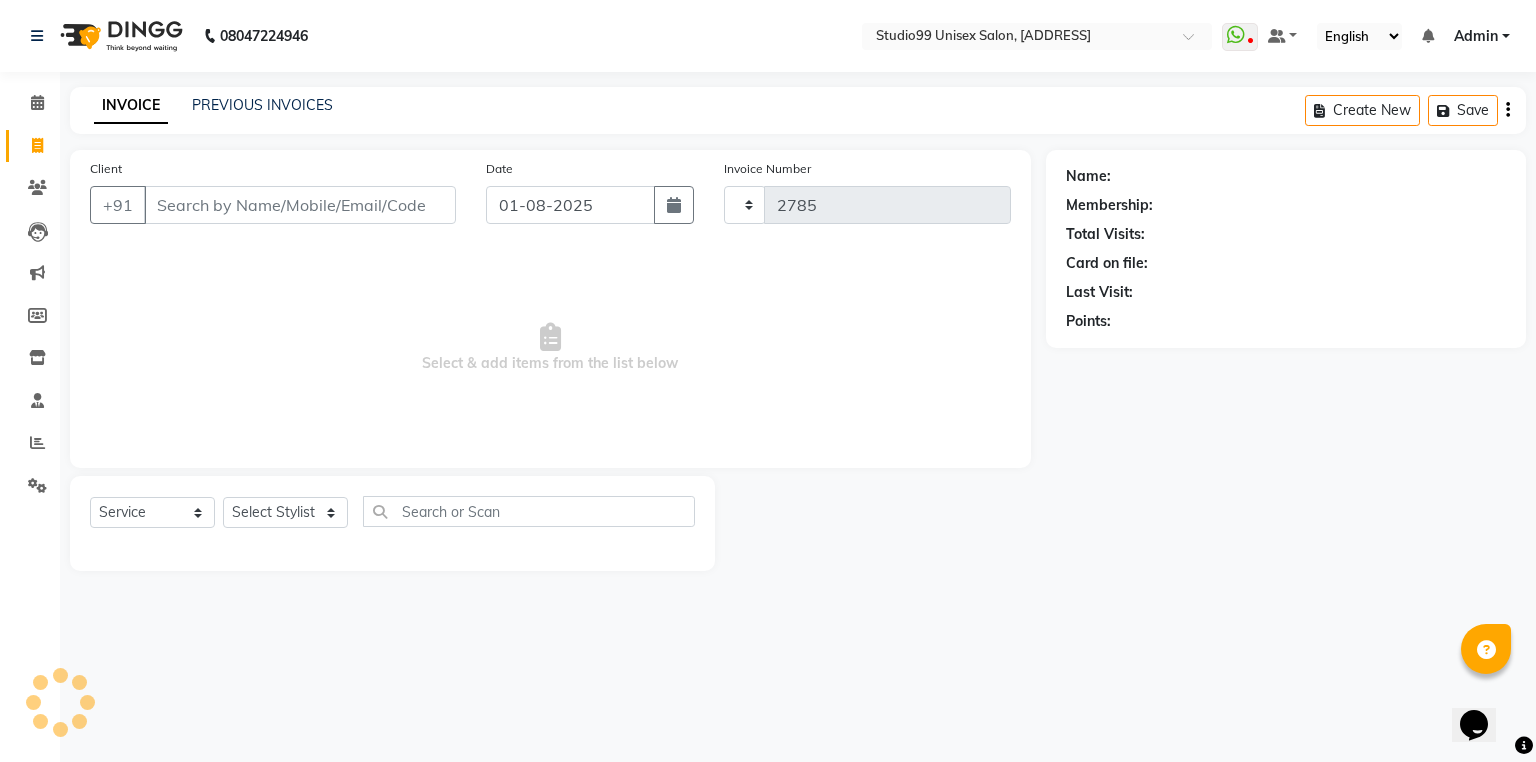 select on "6042" 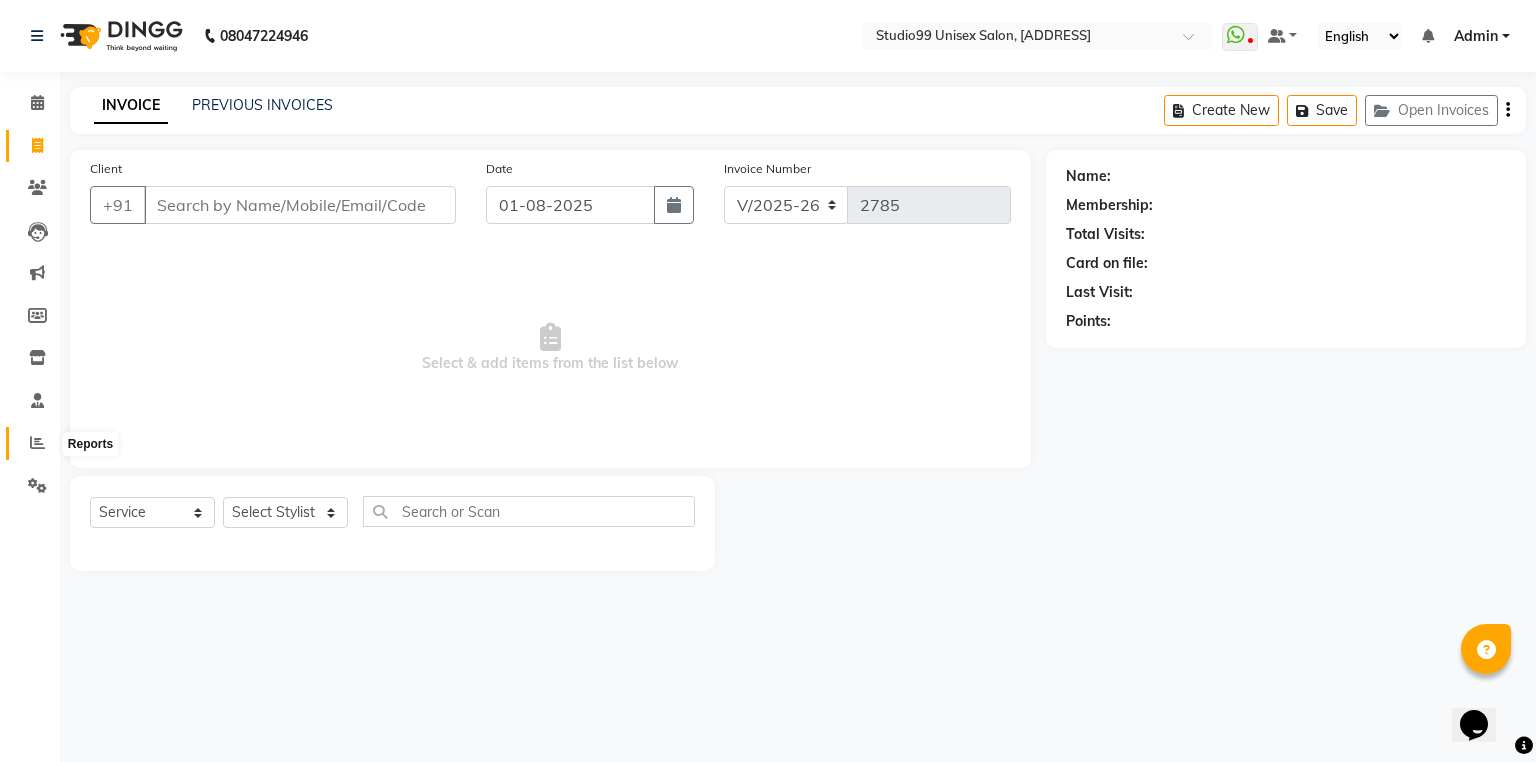 click 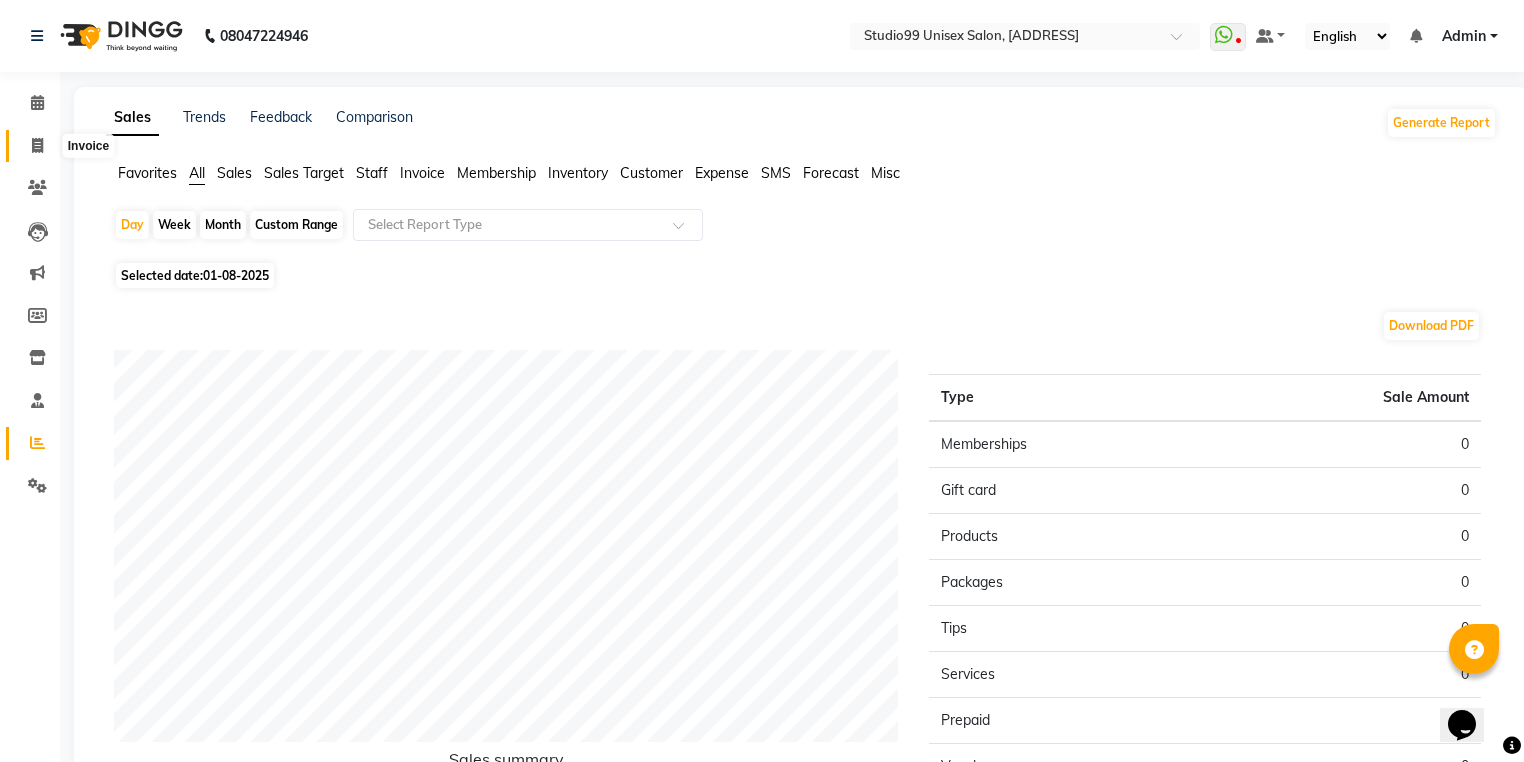 click 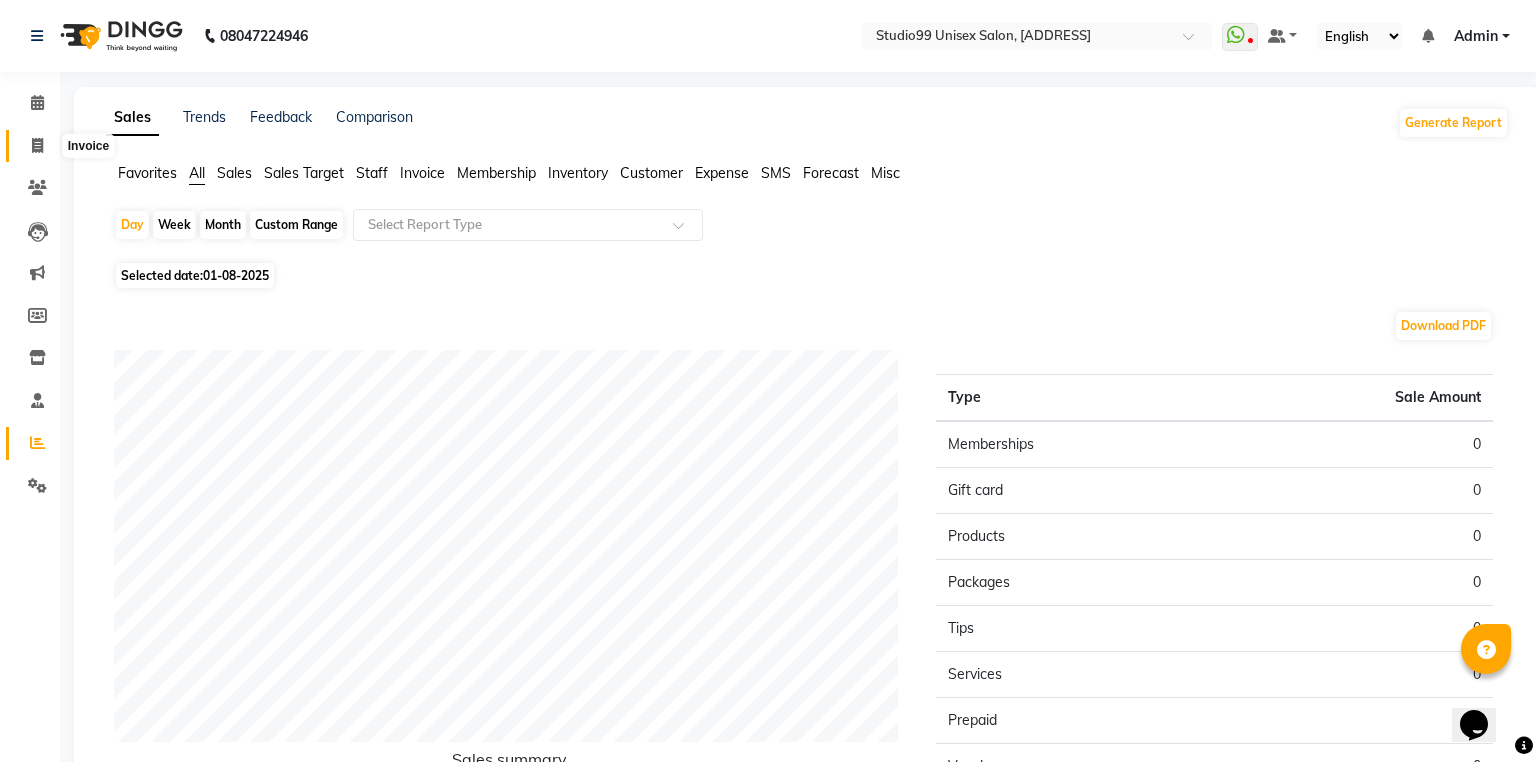 select on "6042" 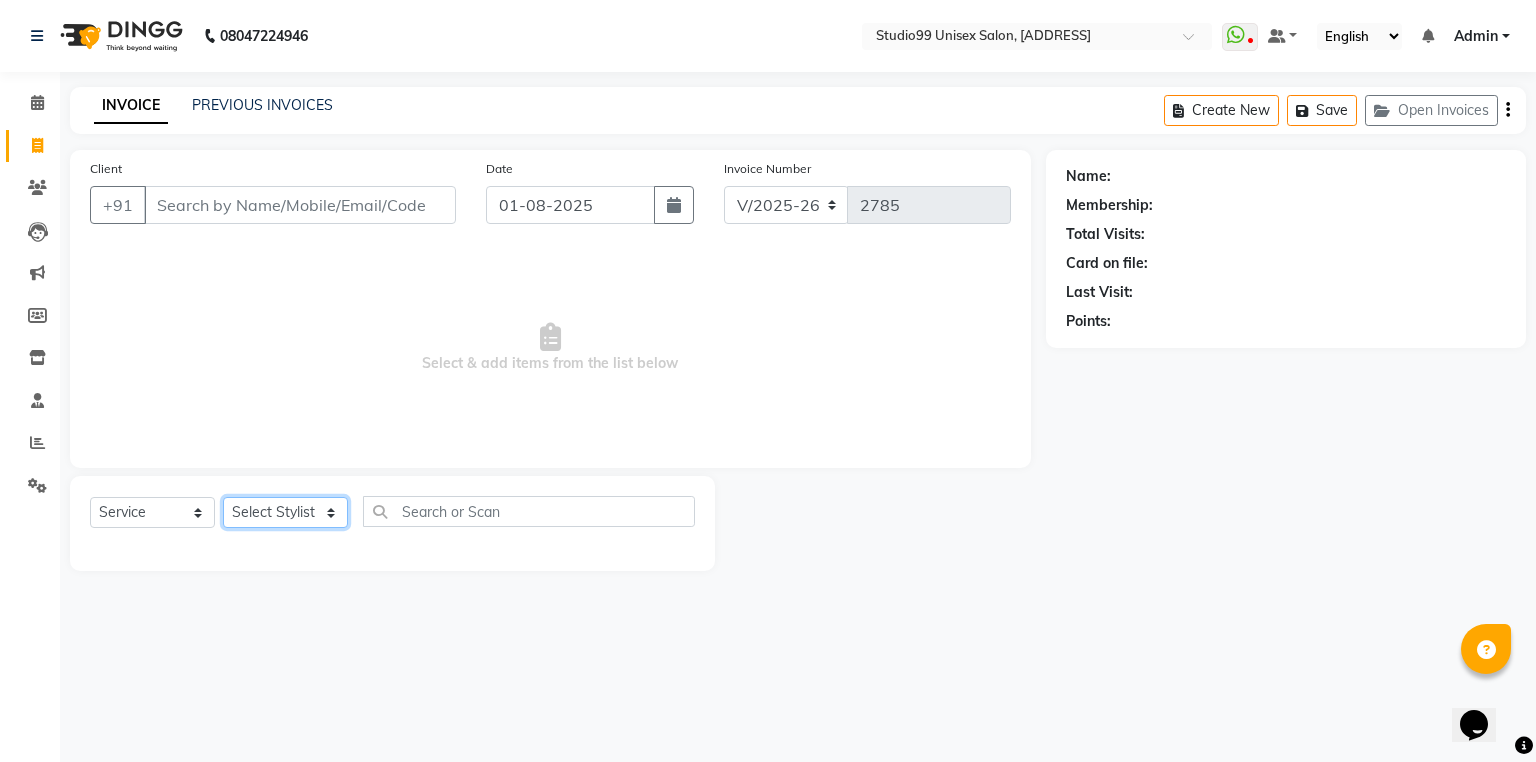 click on "Select Stylist Admin AKSHAY AMARJIT AMARJIT Avaz Dina GEORGE Gulshan mahi MUNMUN [NAME] Rafeeq Raj Rima Dey Rima Dey Shallu Simran Suman Suman VIKRAM" 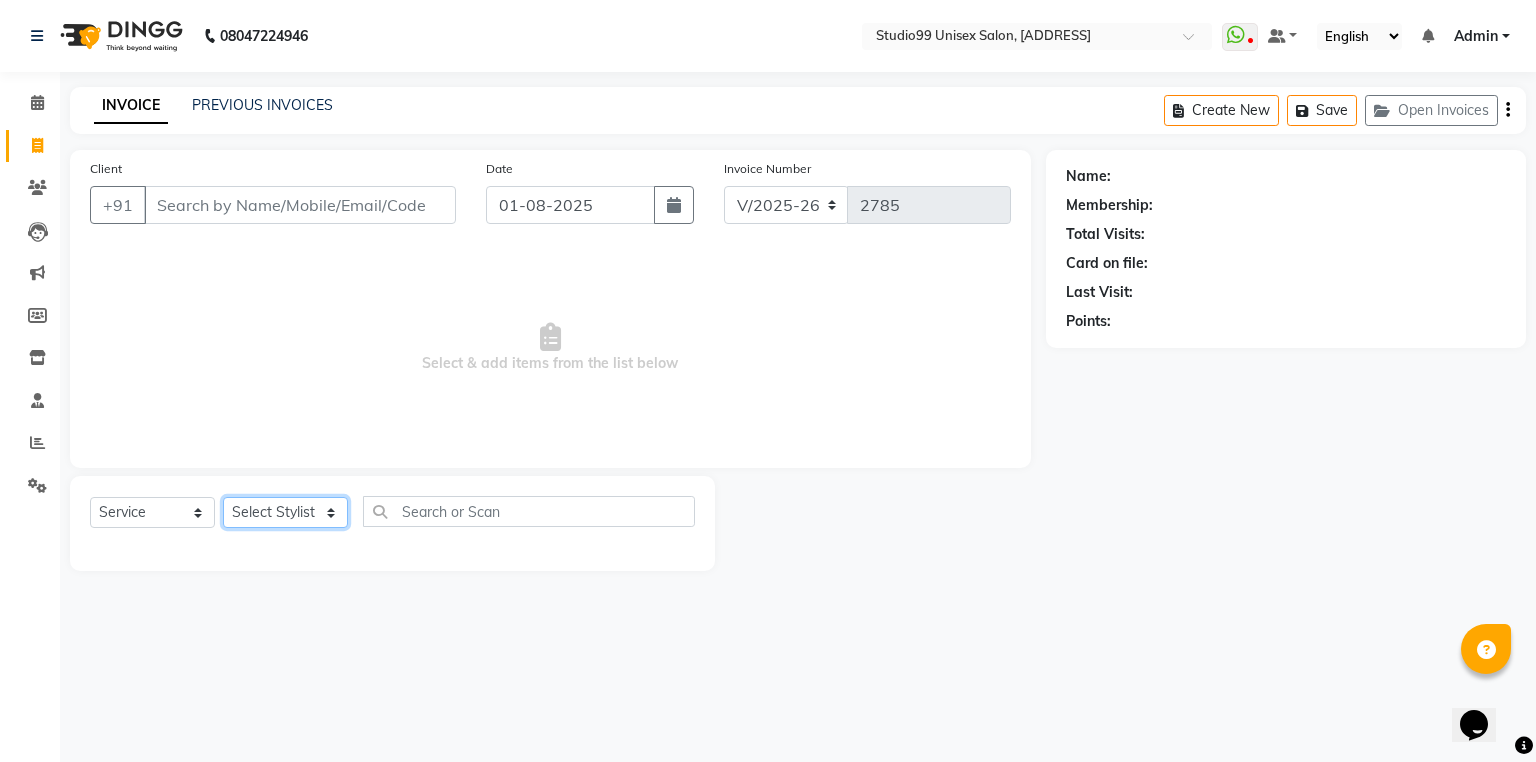 select on "52201" 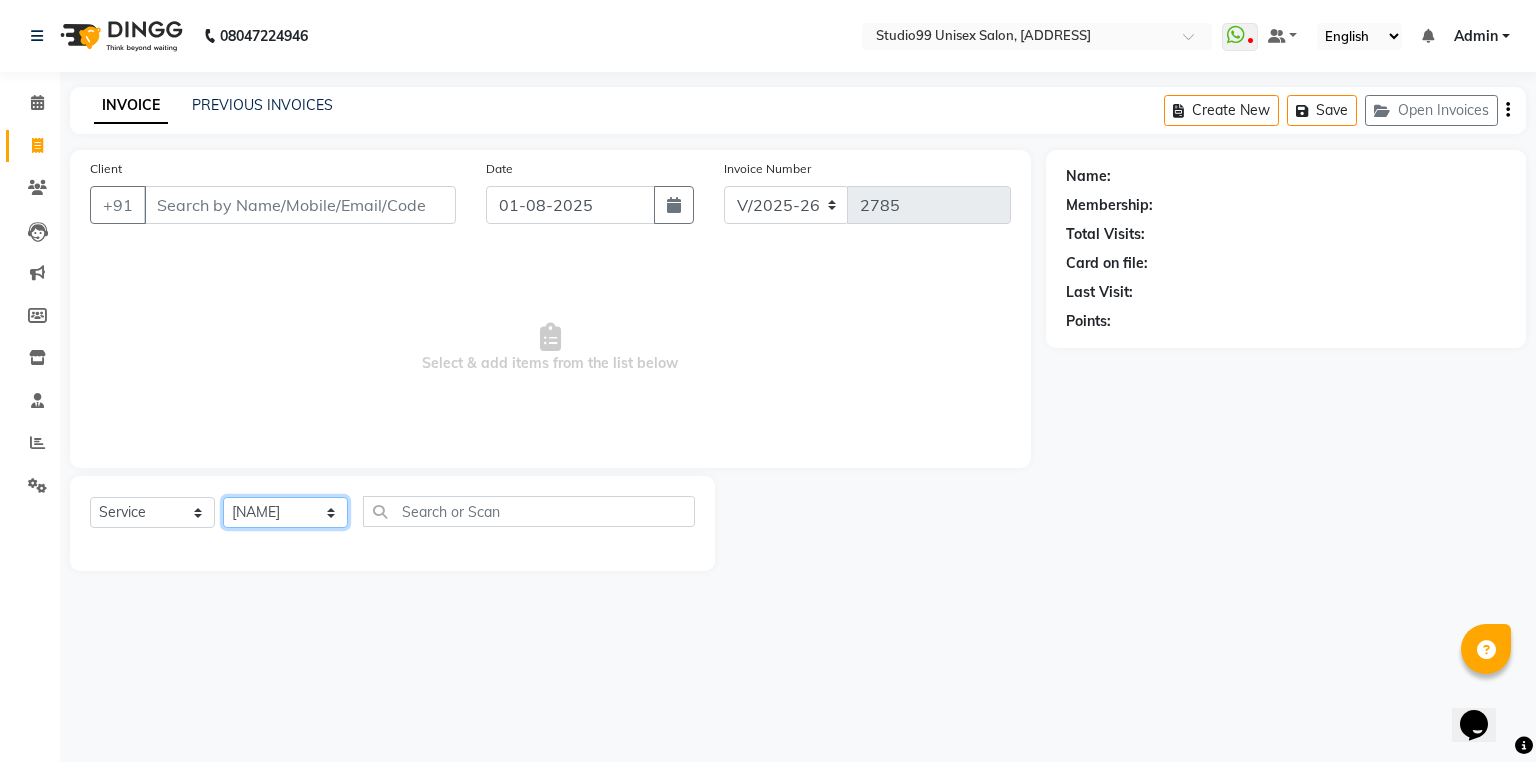 click on "Select Stylist Admin AKSHAY AMARJIT AMARJIT Avaz Dina GEORGE Gulshan mahi MUNMUN [NAME] Rafeeq Raj Rima Dey Rima Dey Shallu Simran Suman Suman VIKRAM" 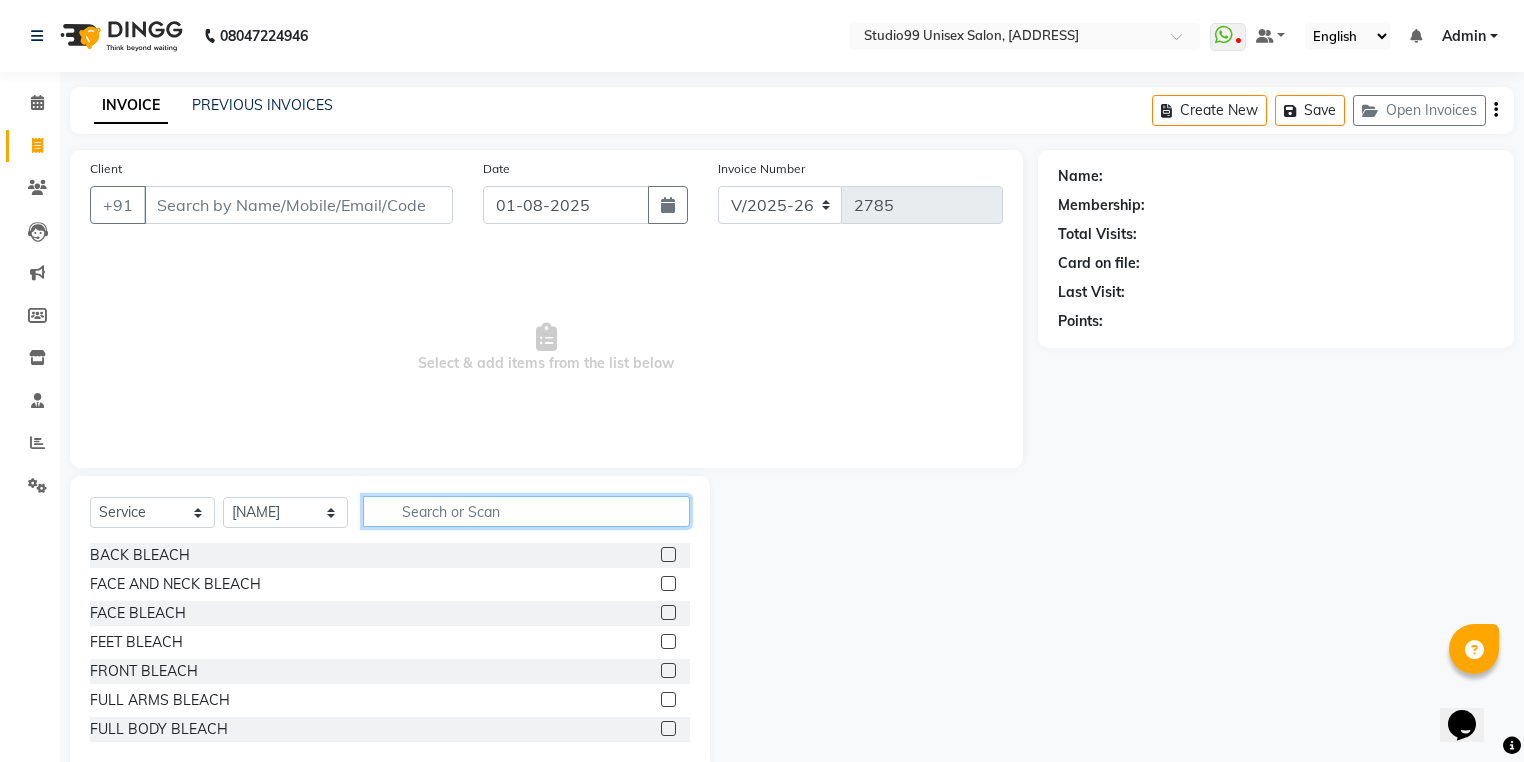 click 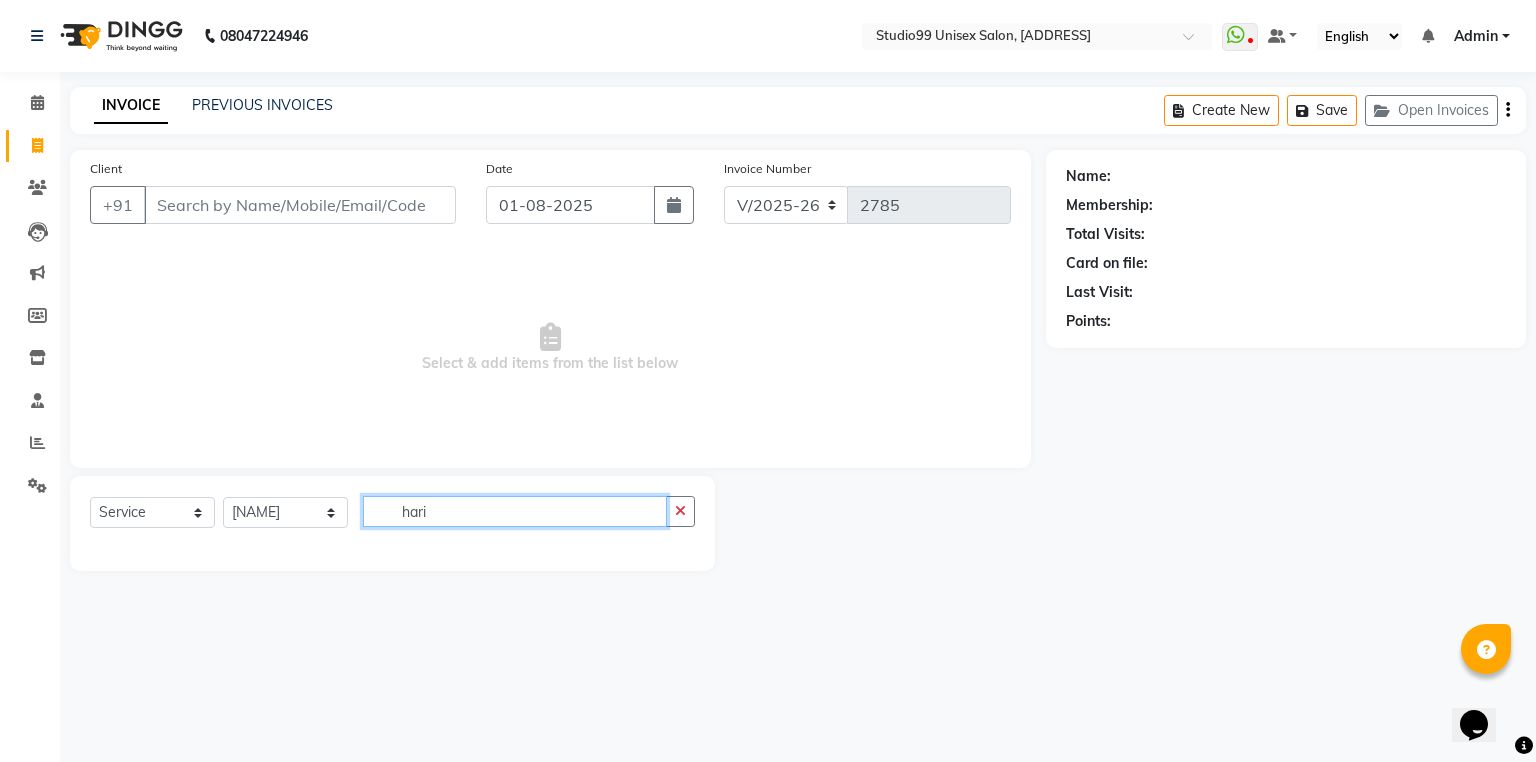 click on "hari" 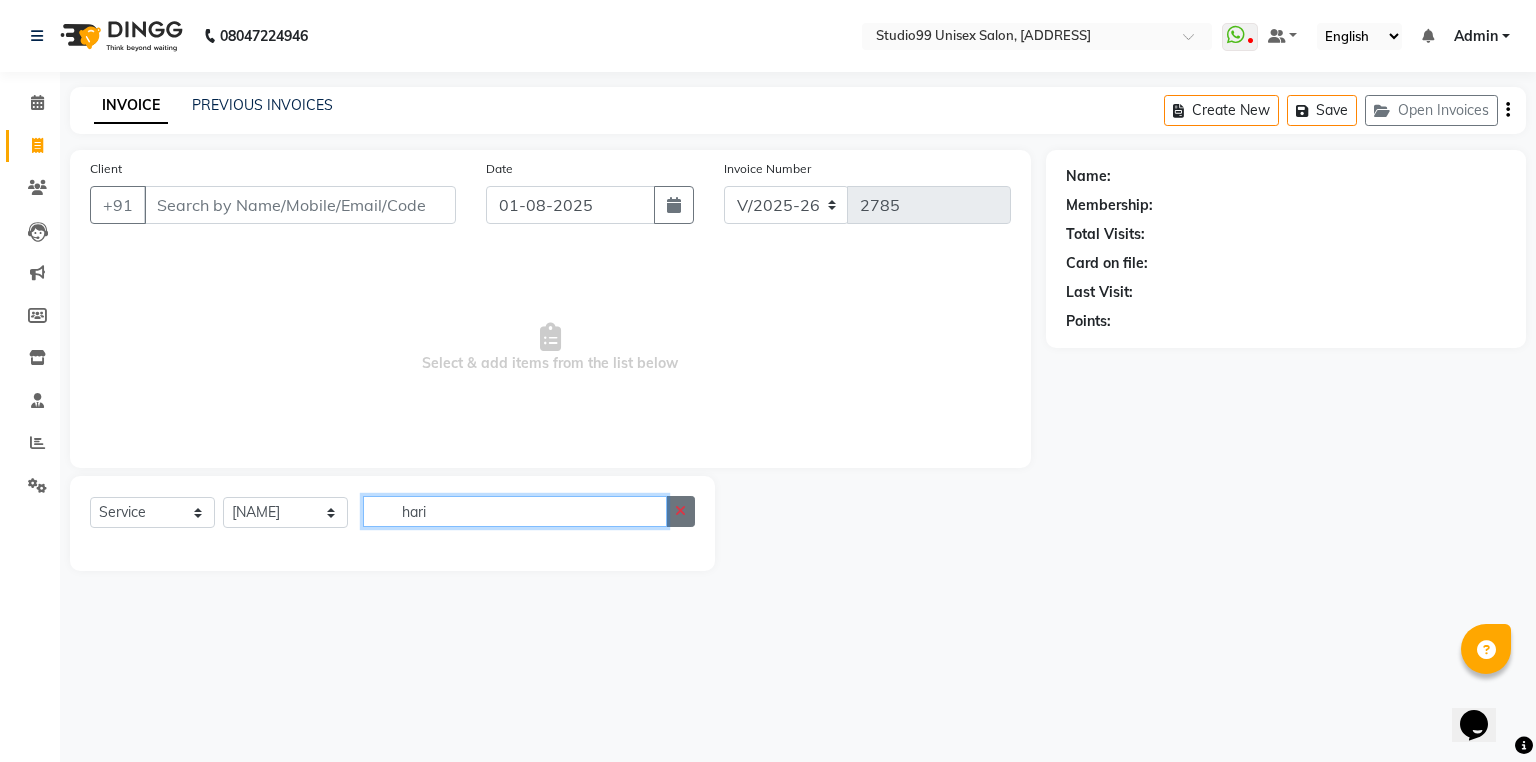 type on "hari" 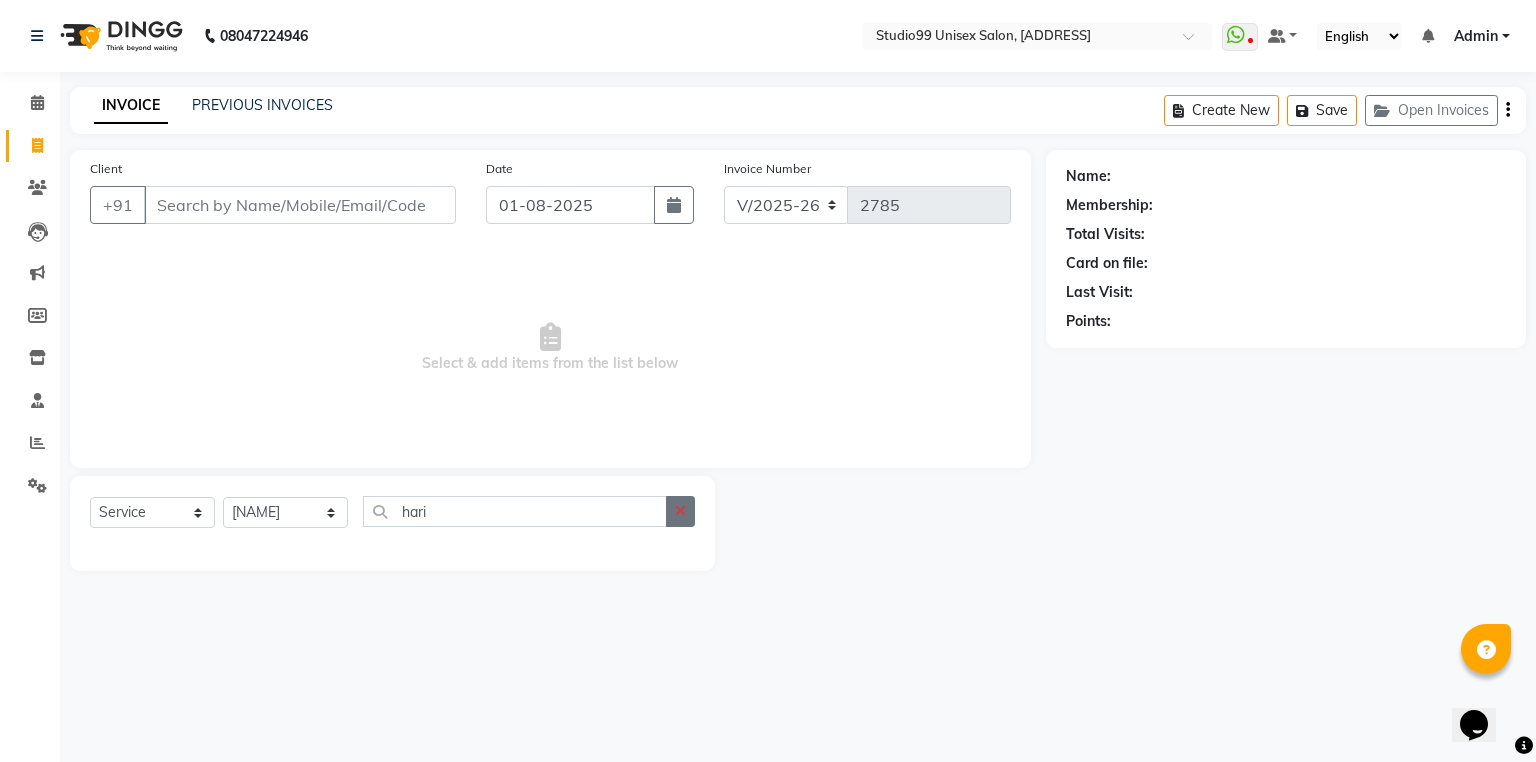 click 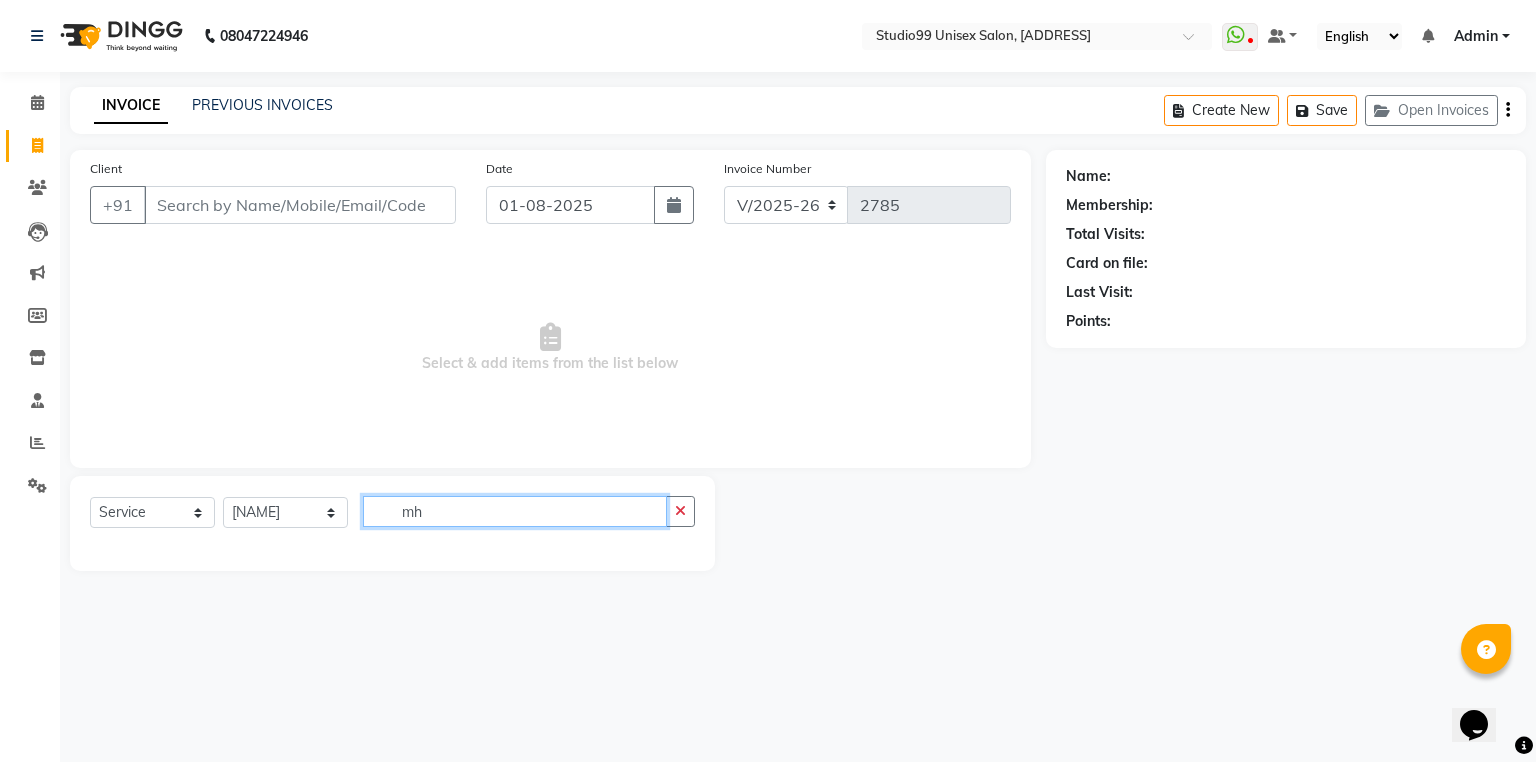 type on "m" 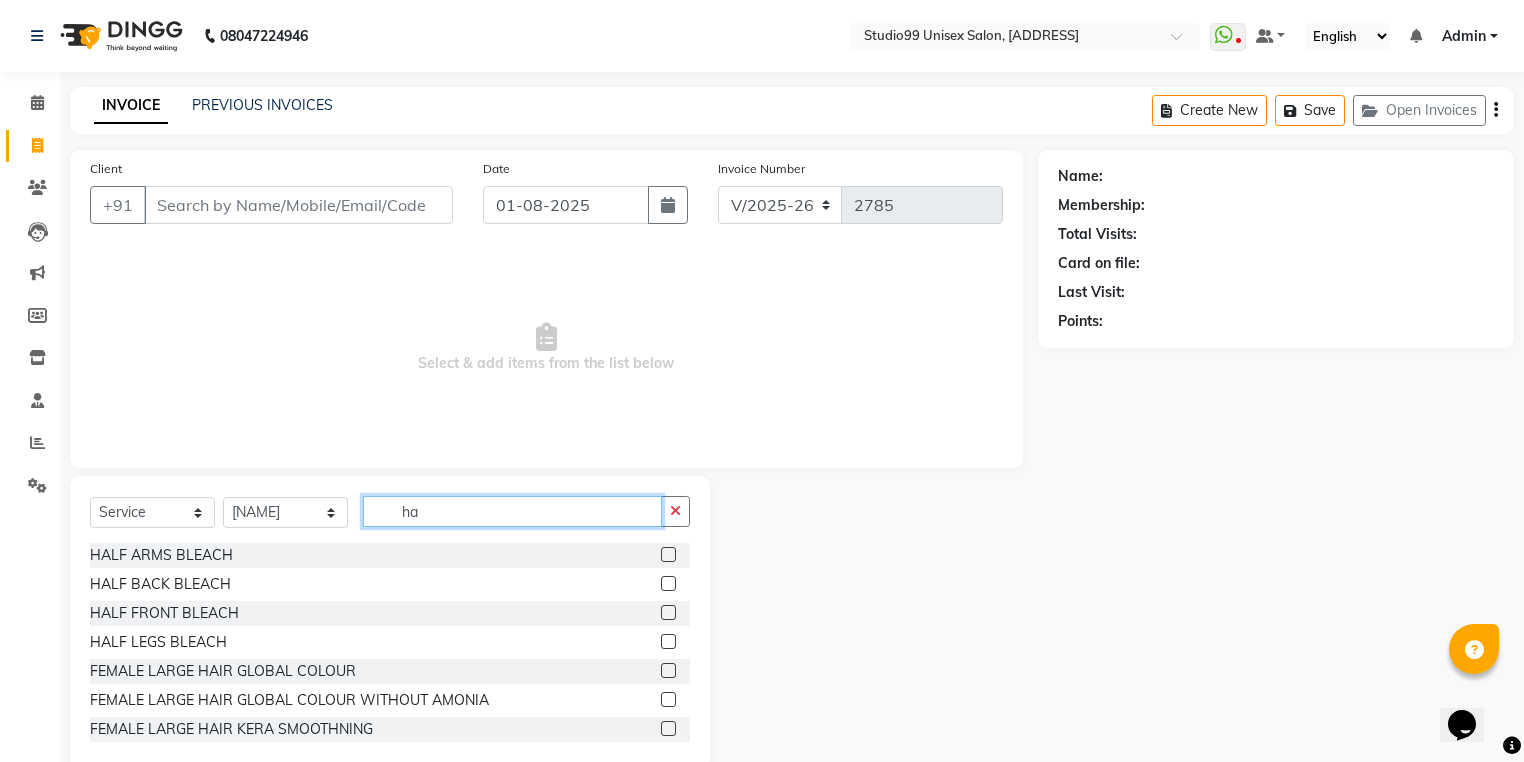 type on "h" 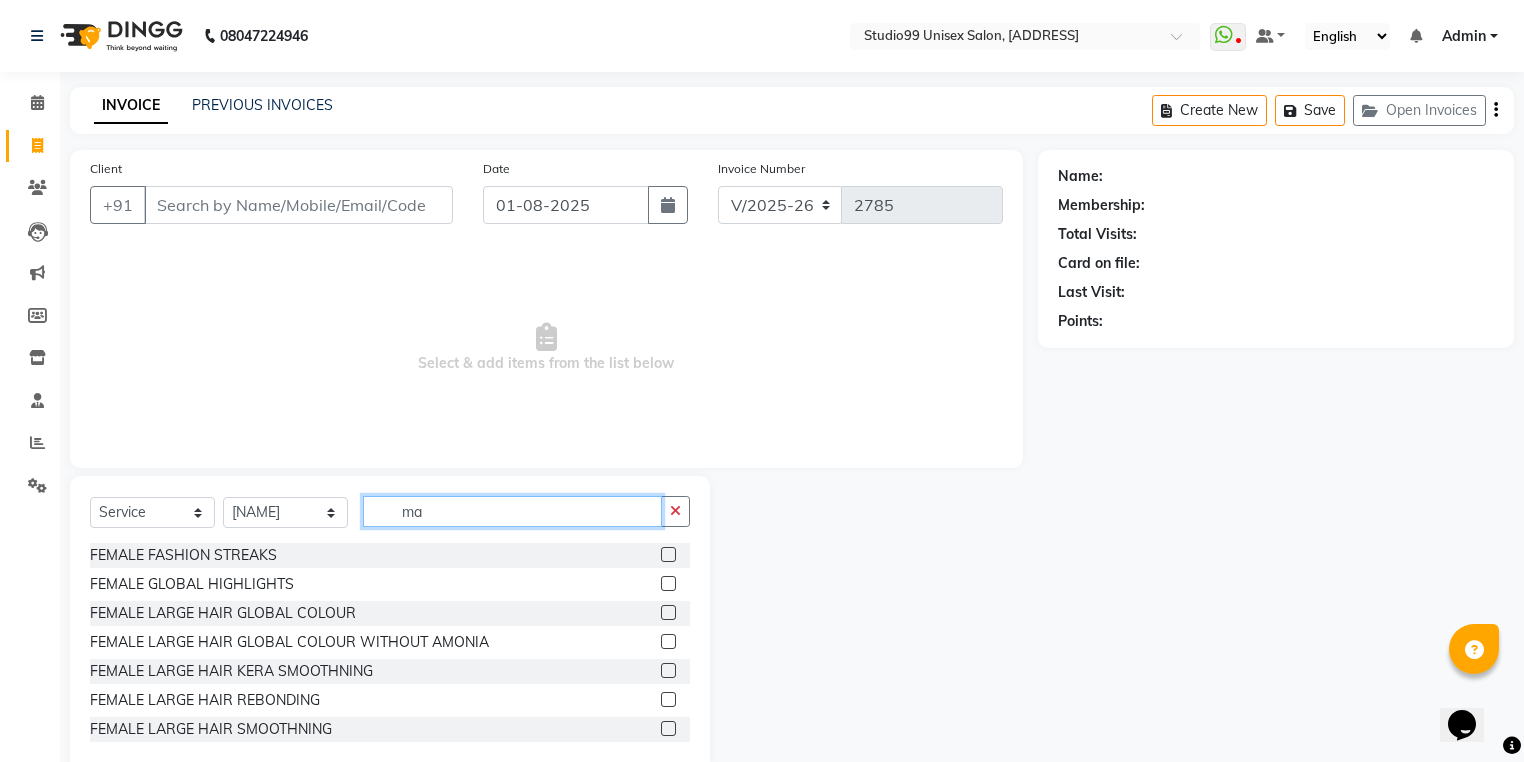 type on "mal" 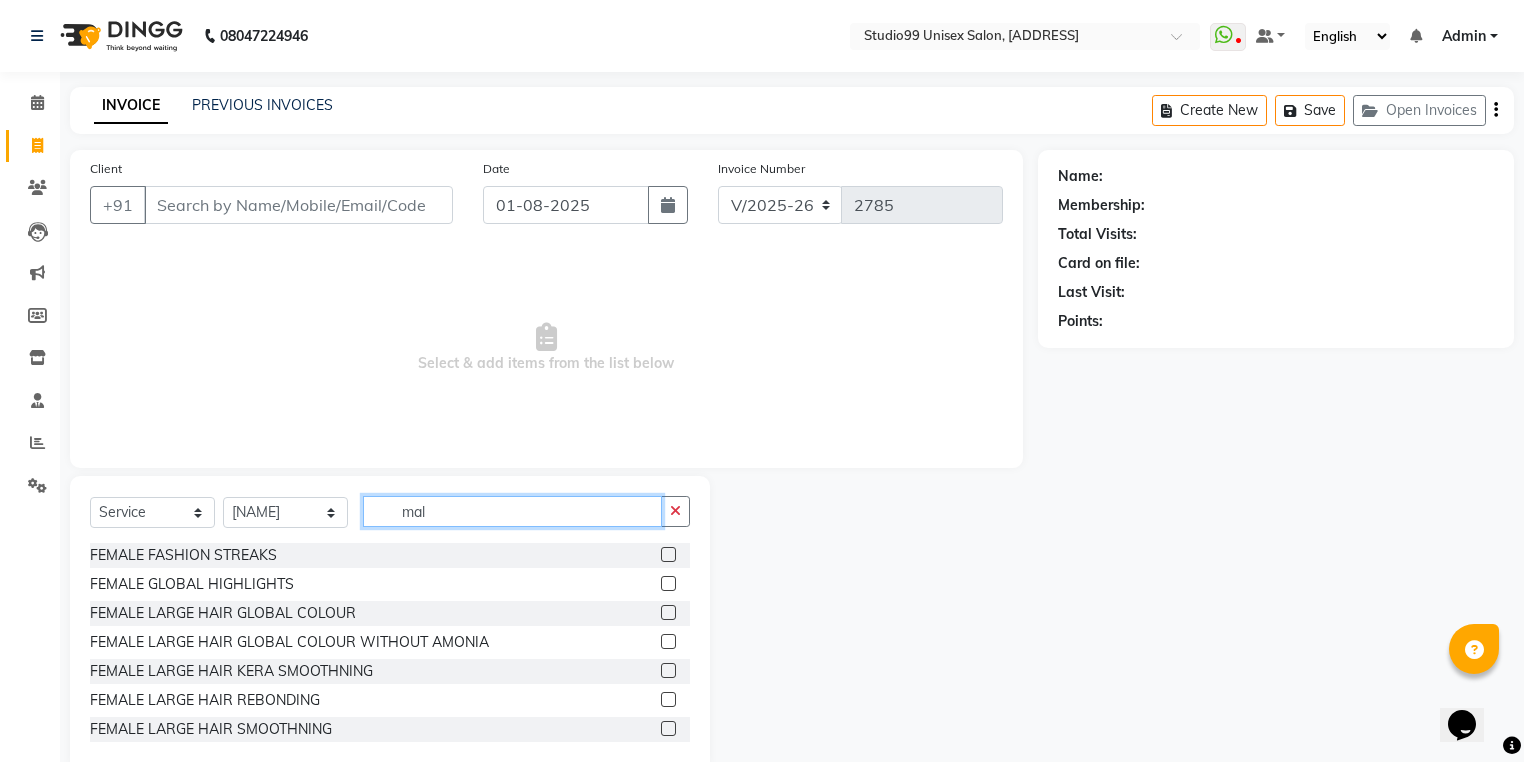 scroll, scrollTop: 80, scrollLeft: 0, axis: vertical 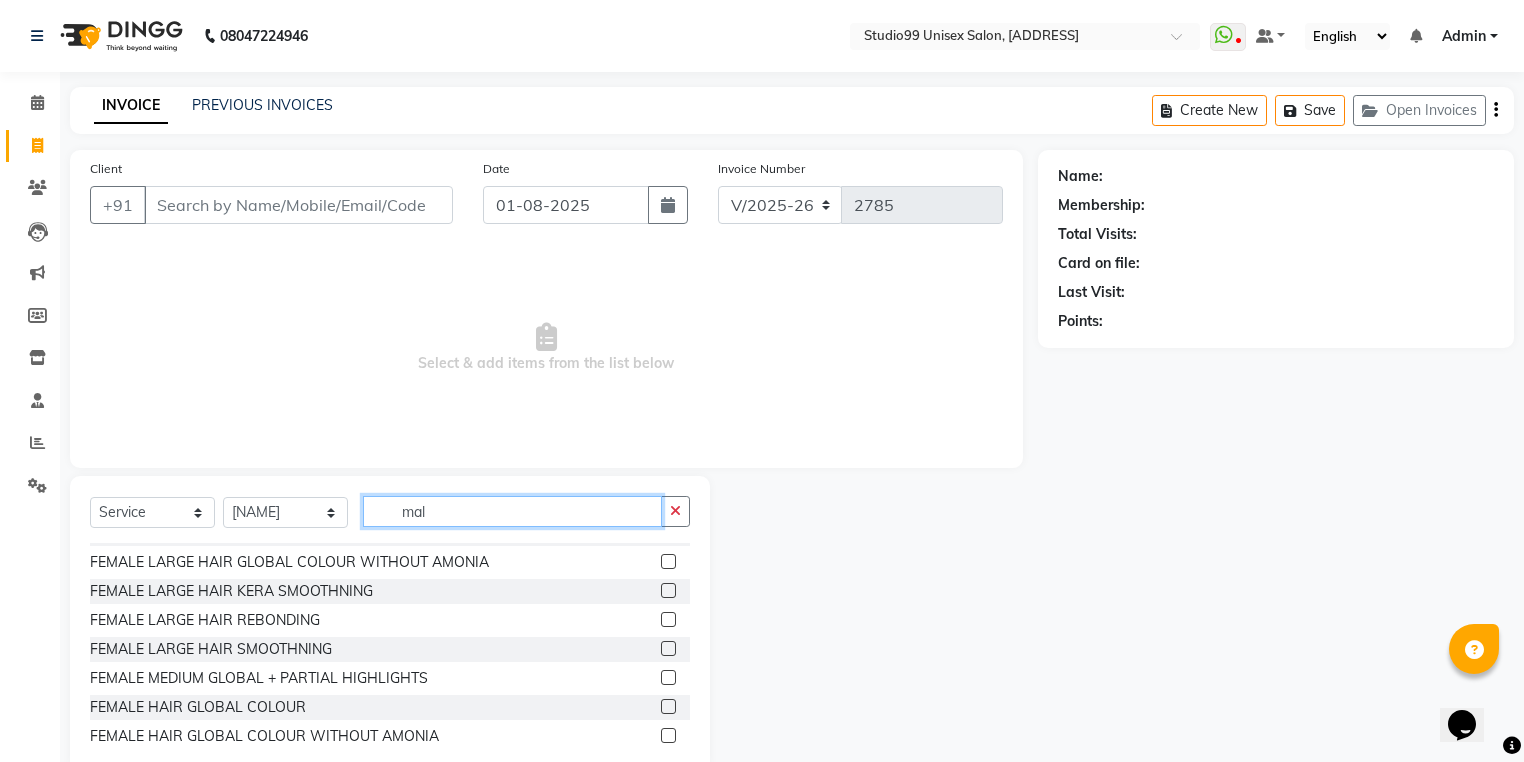 drag, startPoint x: 428, startPoint y: 520, endPoint x: 315, endPoint y: 509, distance: 113.534134 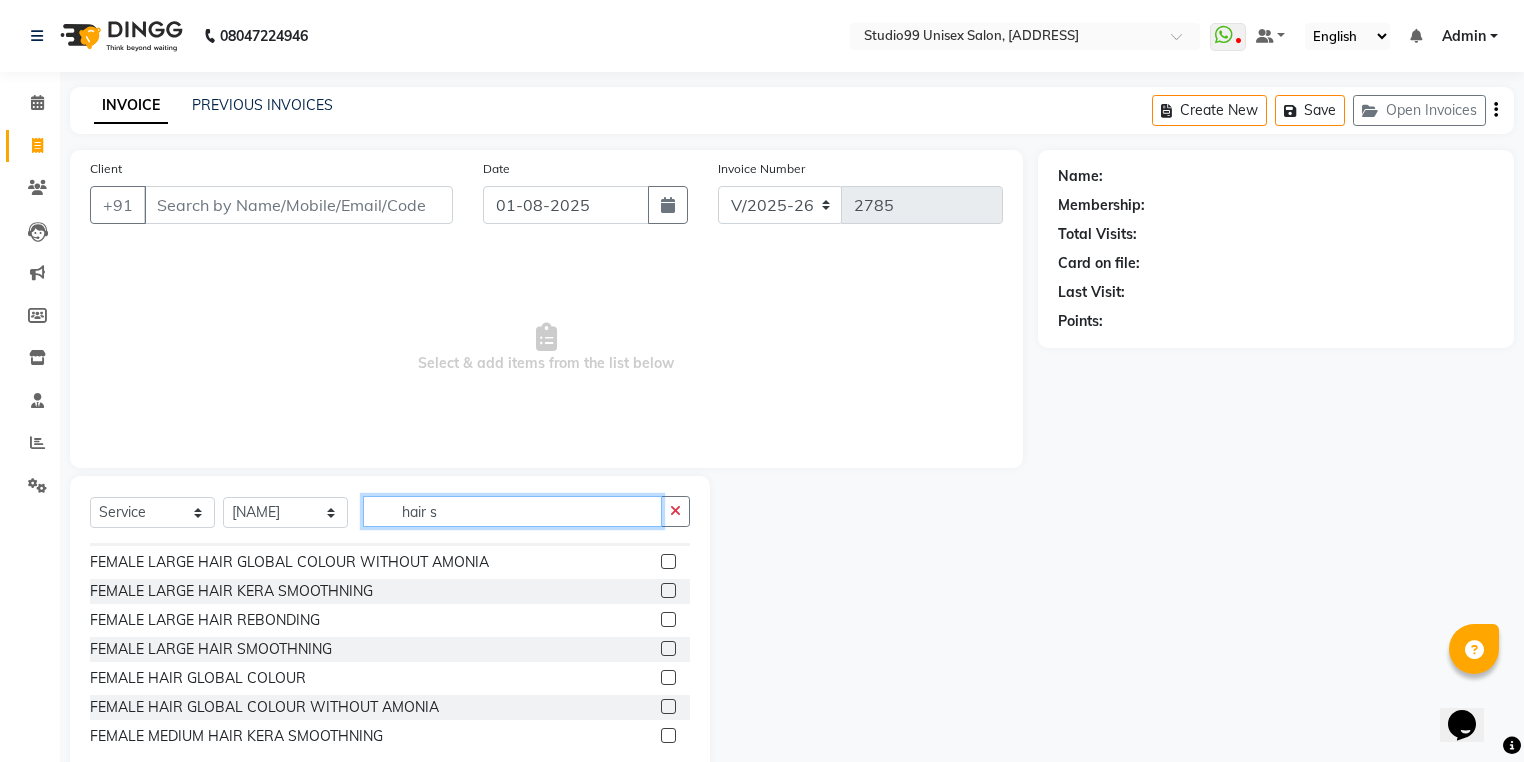 scroll, scrollTop: 0, scrollLeft: 0, axis: both 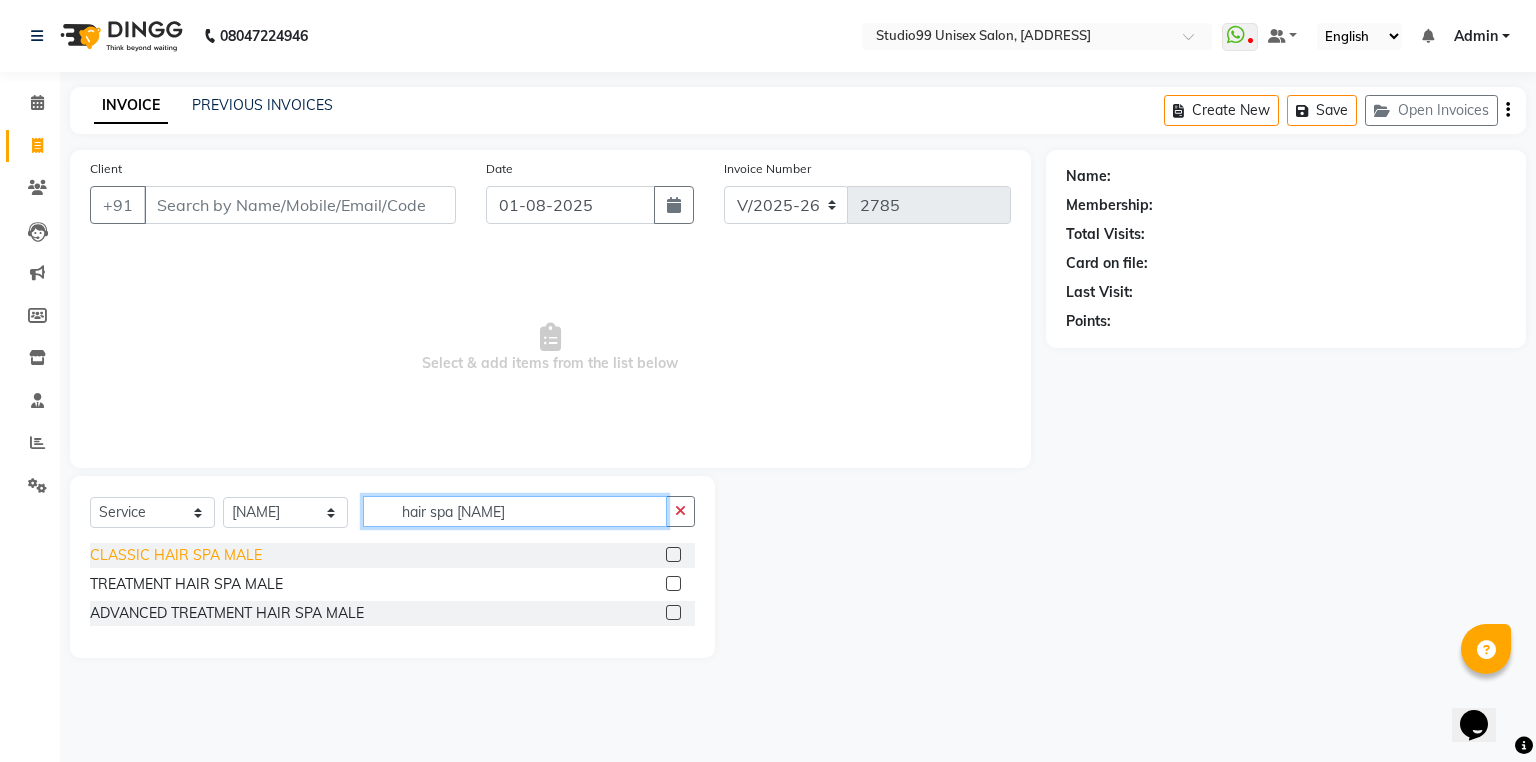 type on "hair spa [NAME]" 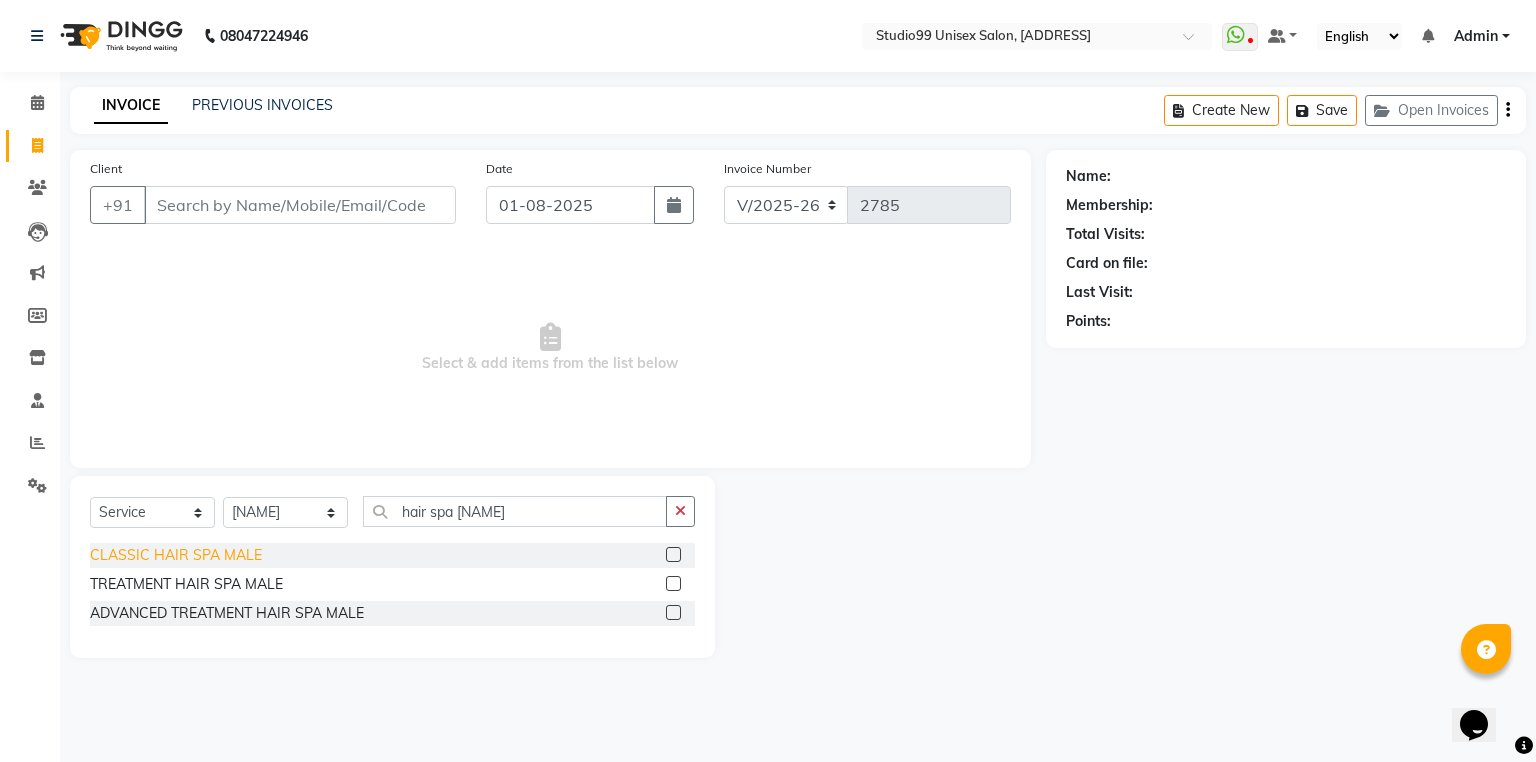 click on "CLASSIC HAIR SPA MALE" 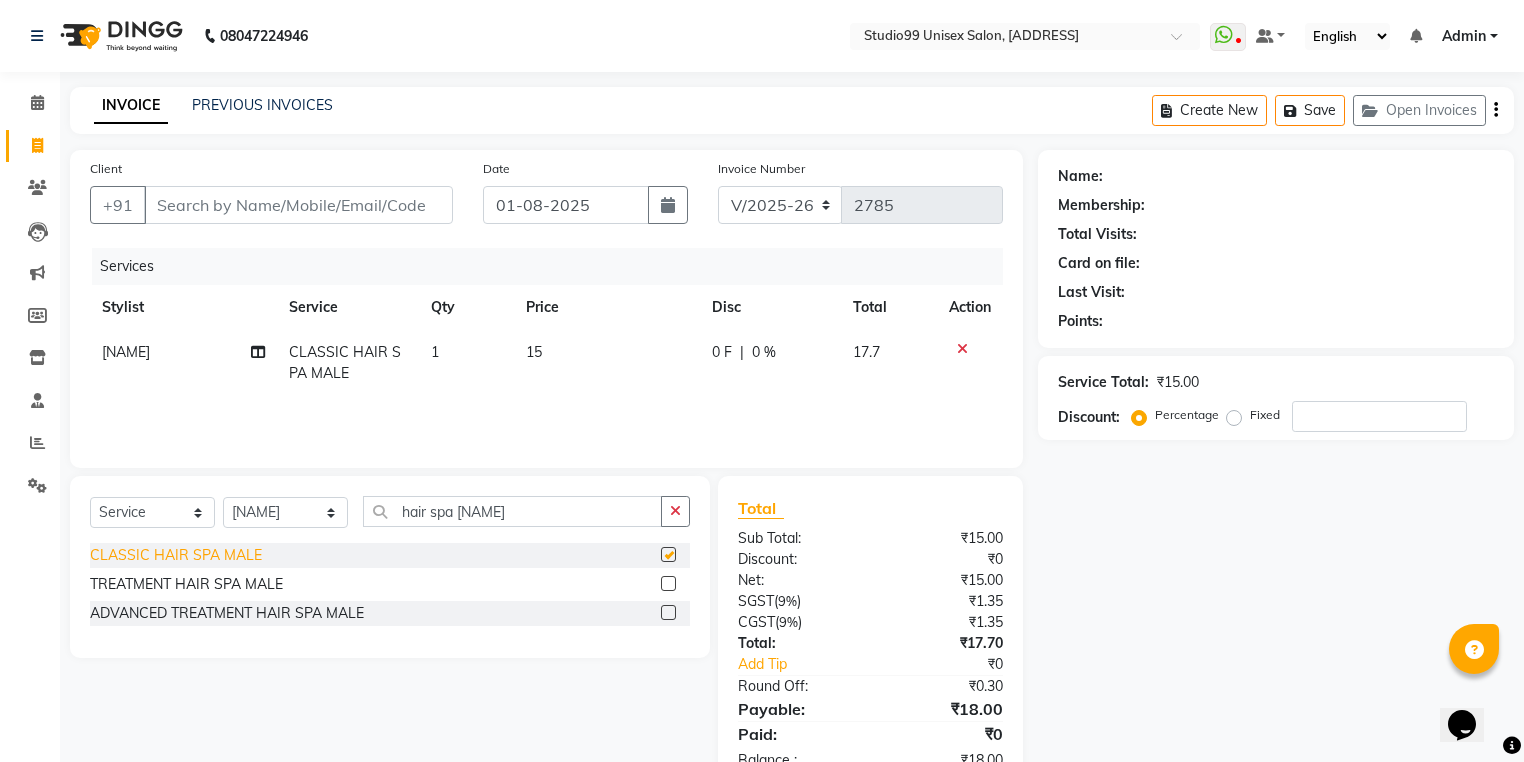 checkbox on "false" 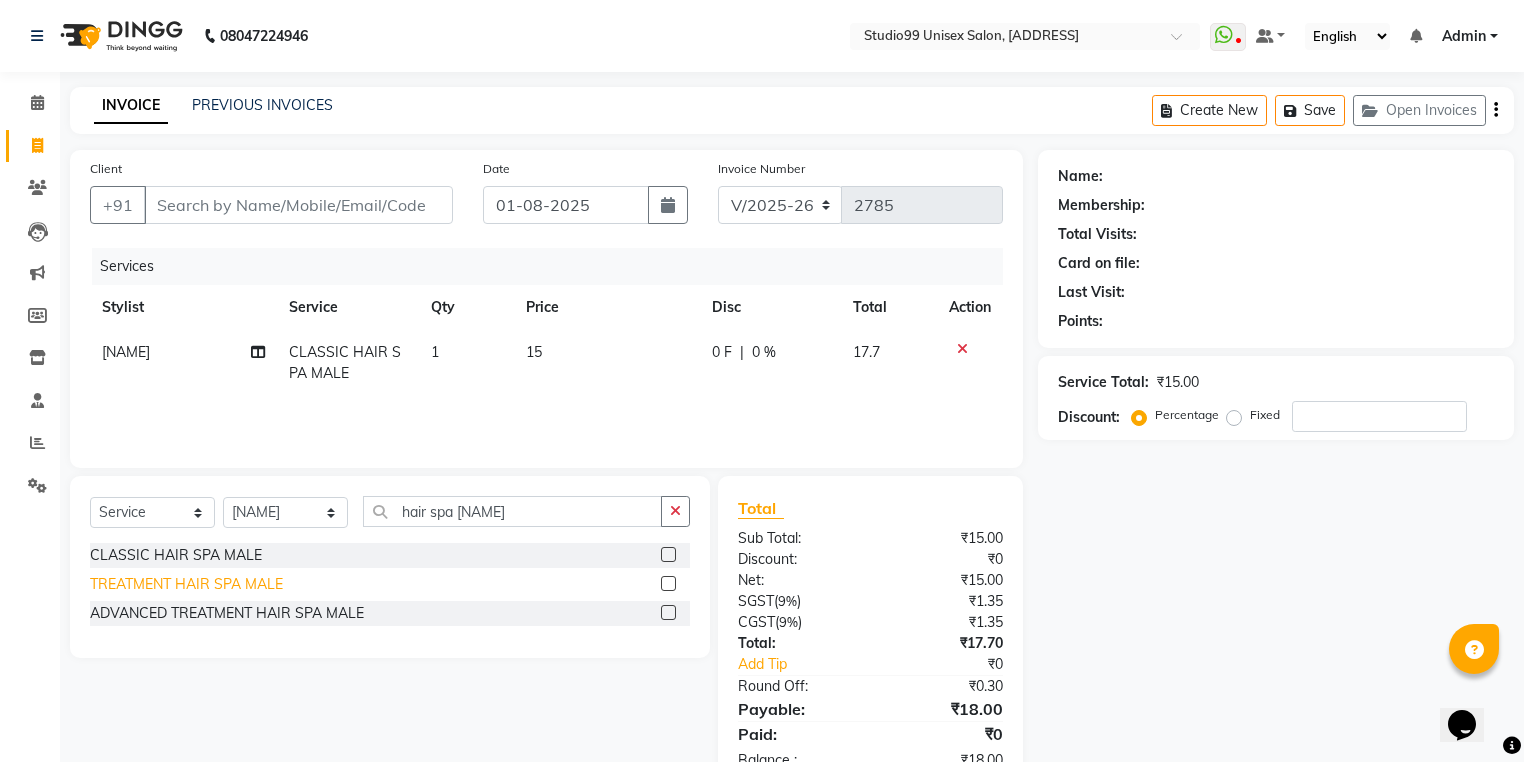 click on "TREATMENT HAIR SPA MALE" 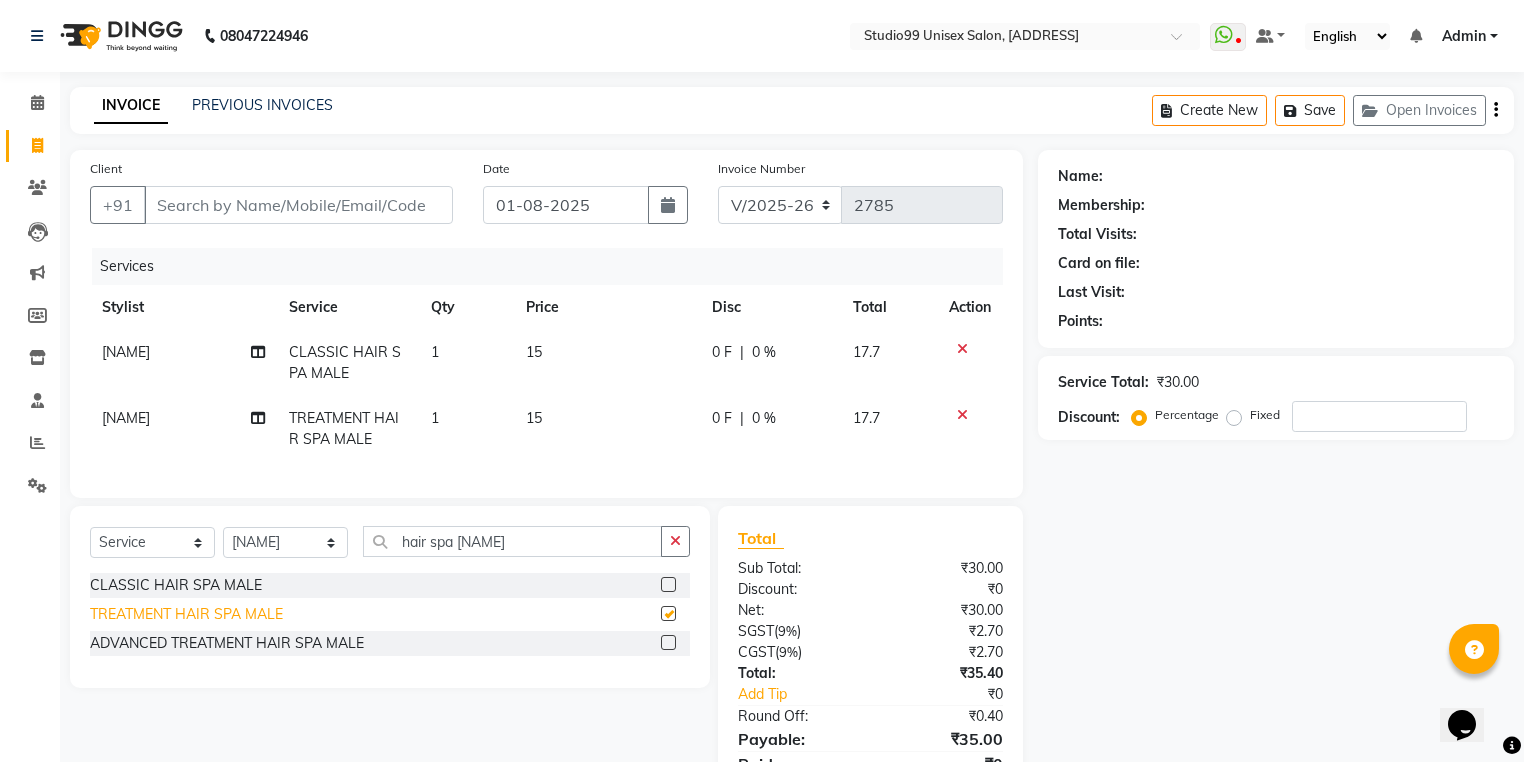 checkbox on "false" 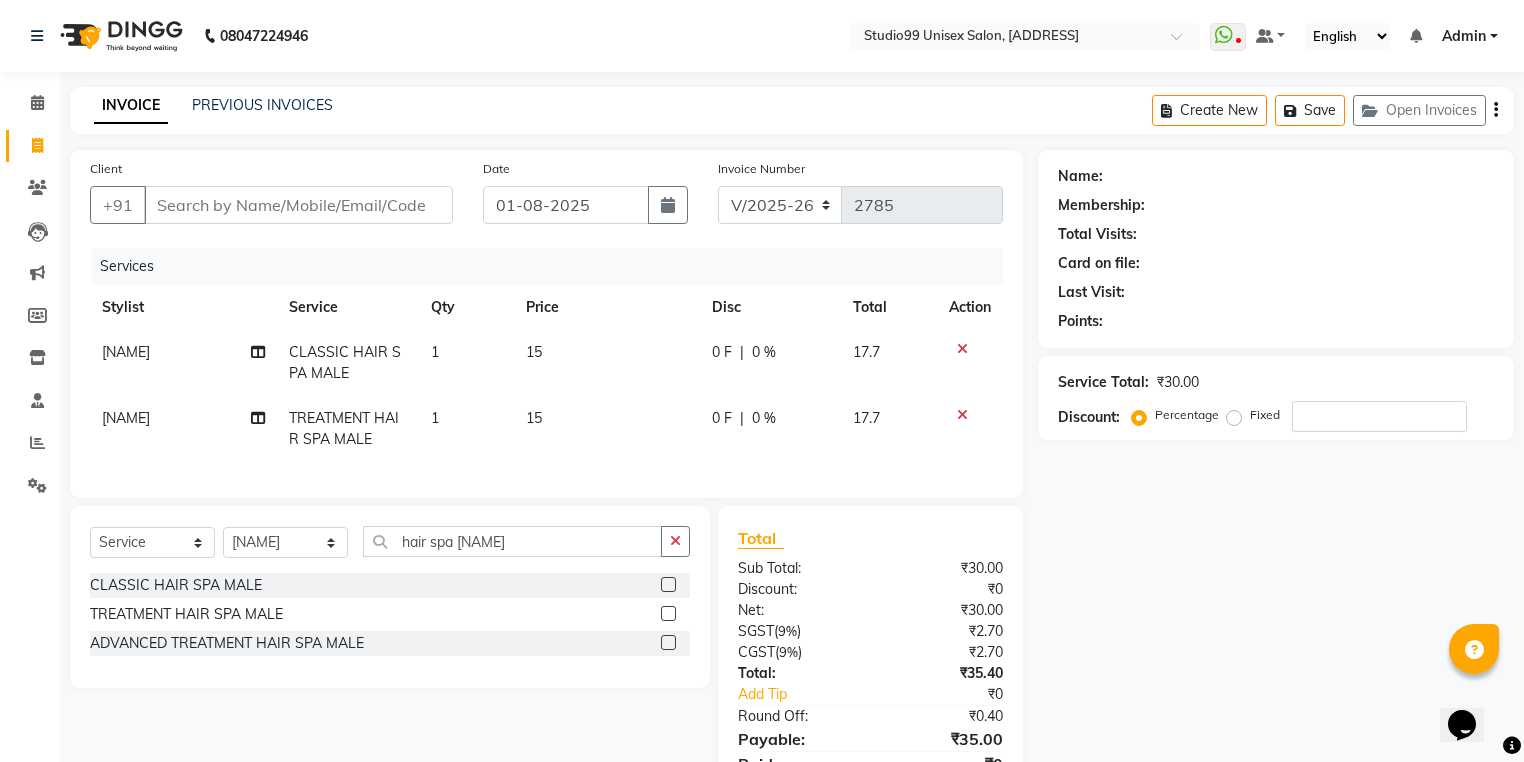 drag, startPoint x: 548, startPoint y: 344, endPoint x: 470, endPoint y: 372, distance: 82.8734 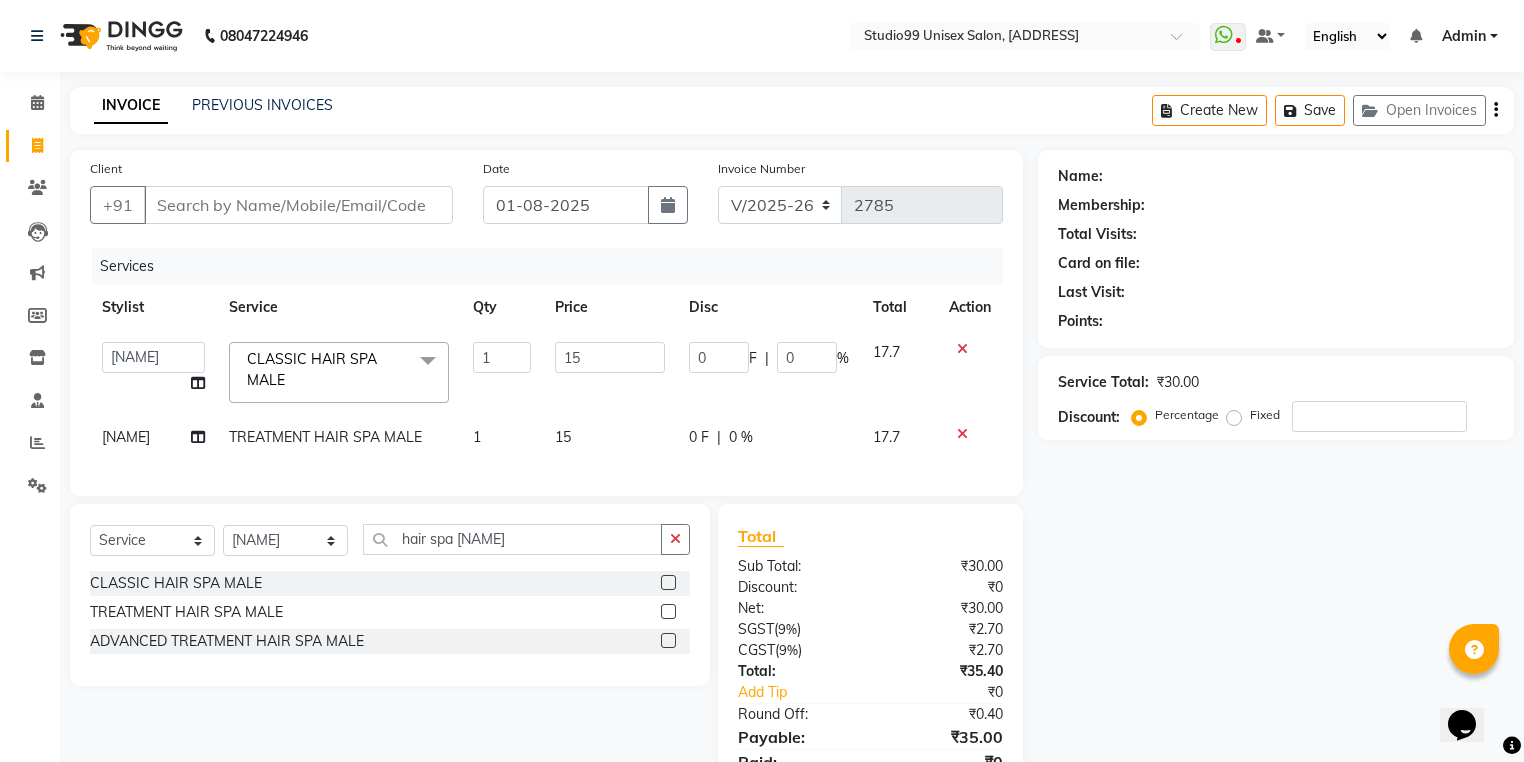 click 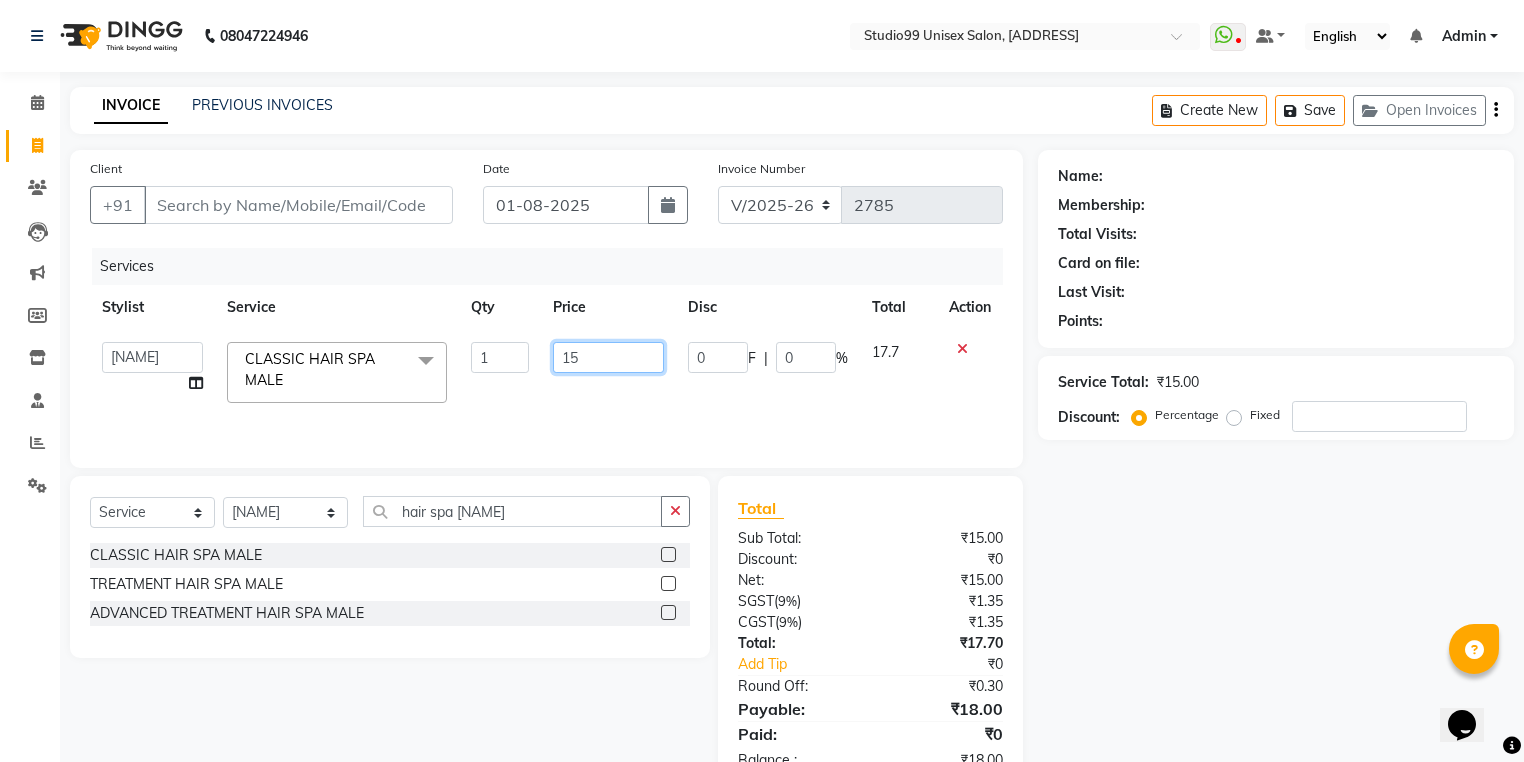 drag, startPoint x: 584, startPoint y: 357, endPoint x: 558, endPoint y: 349, distance: 27.202942 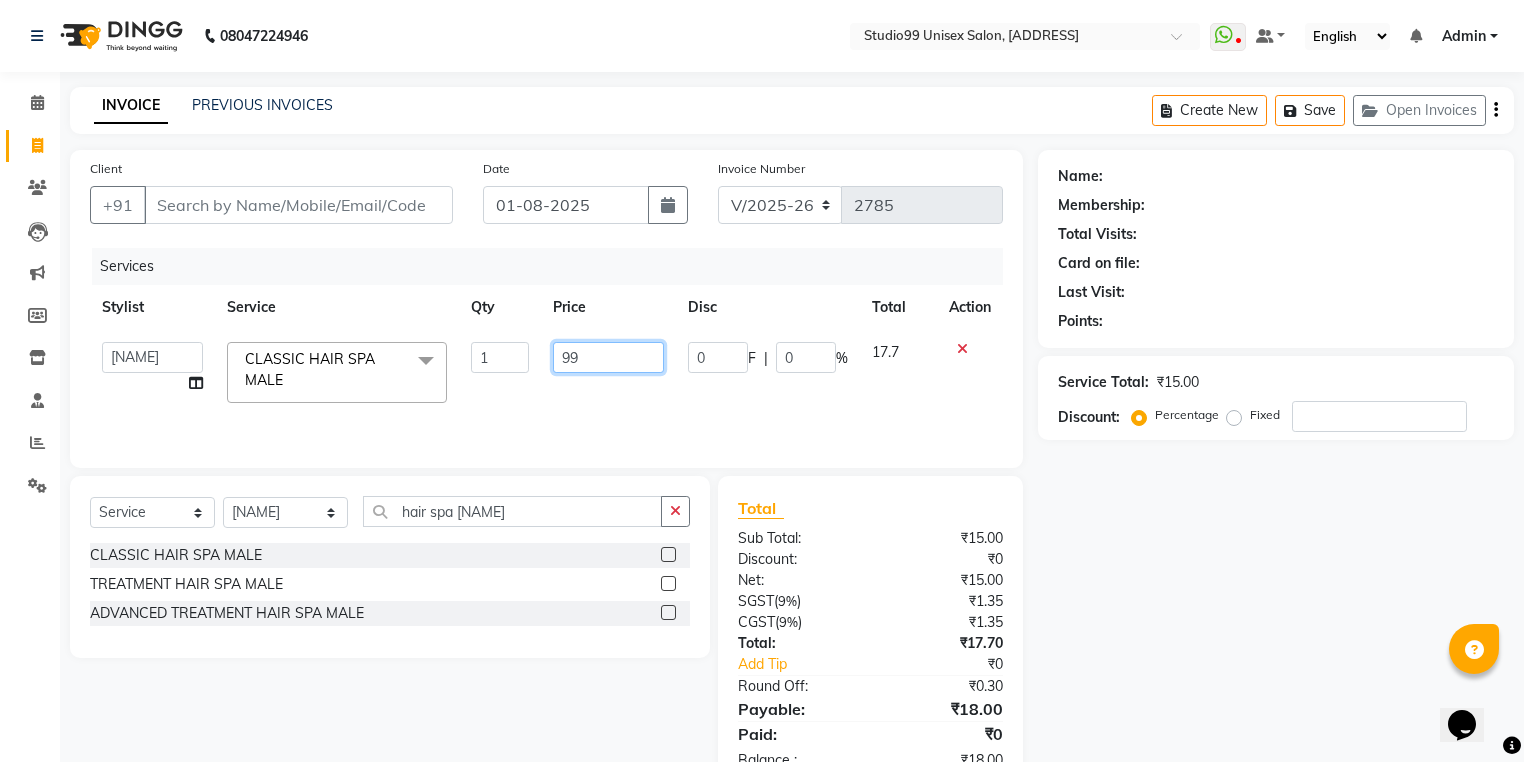 type on "999" 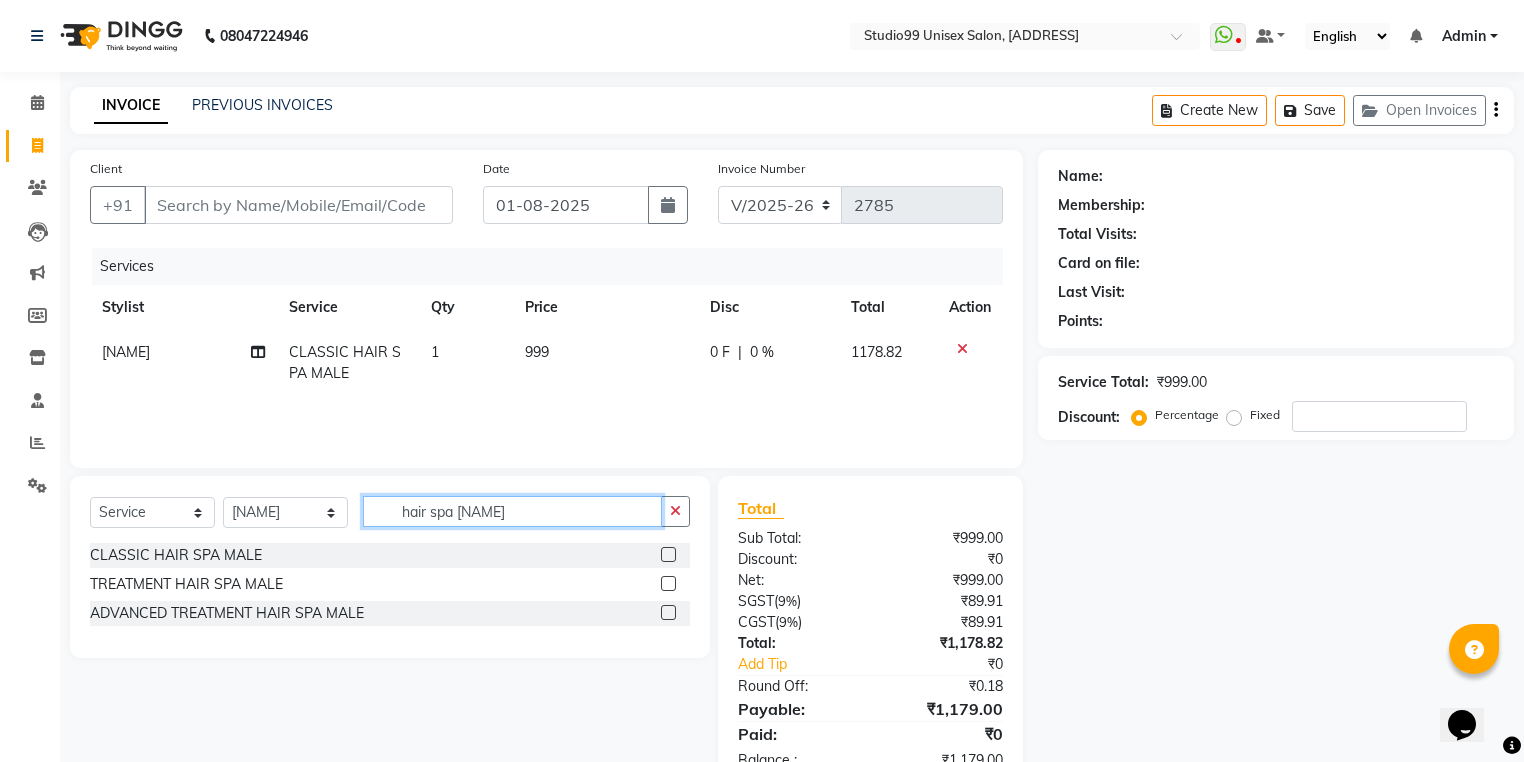 drag, startPoint x: 480, startPoint y: 520, endPoint x: 370, endPoint y: 518, distance: 110.01818 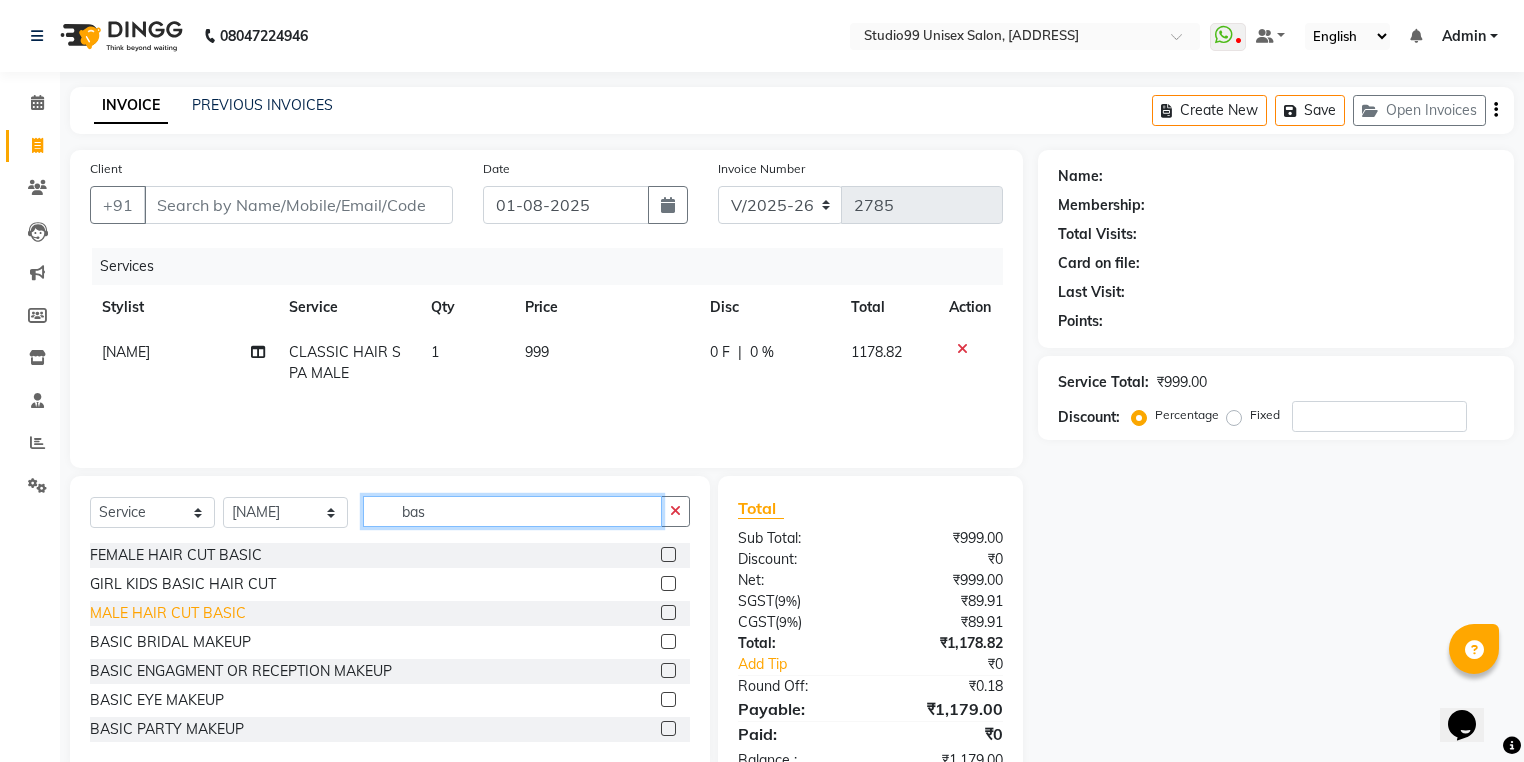 type on "bas" 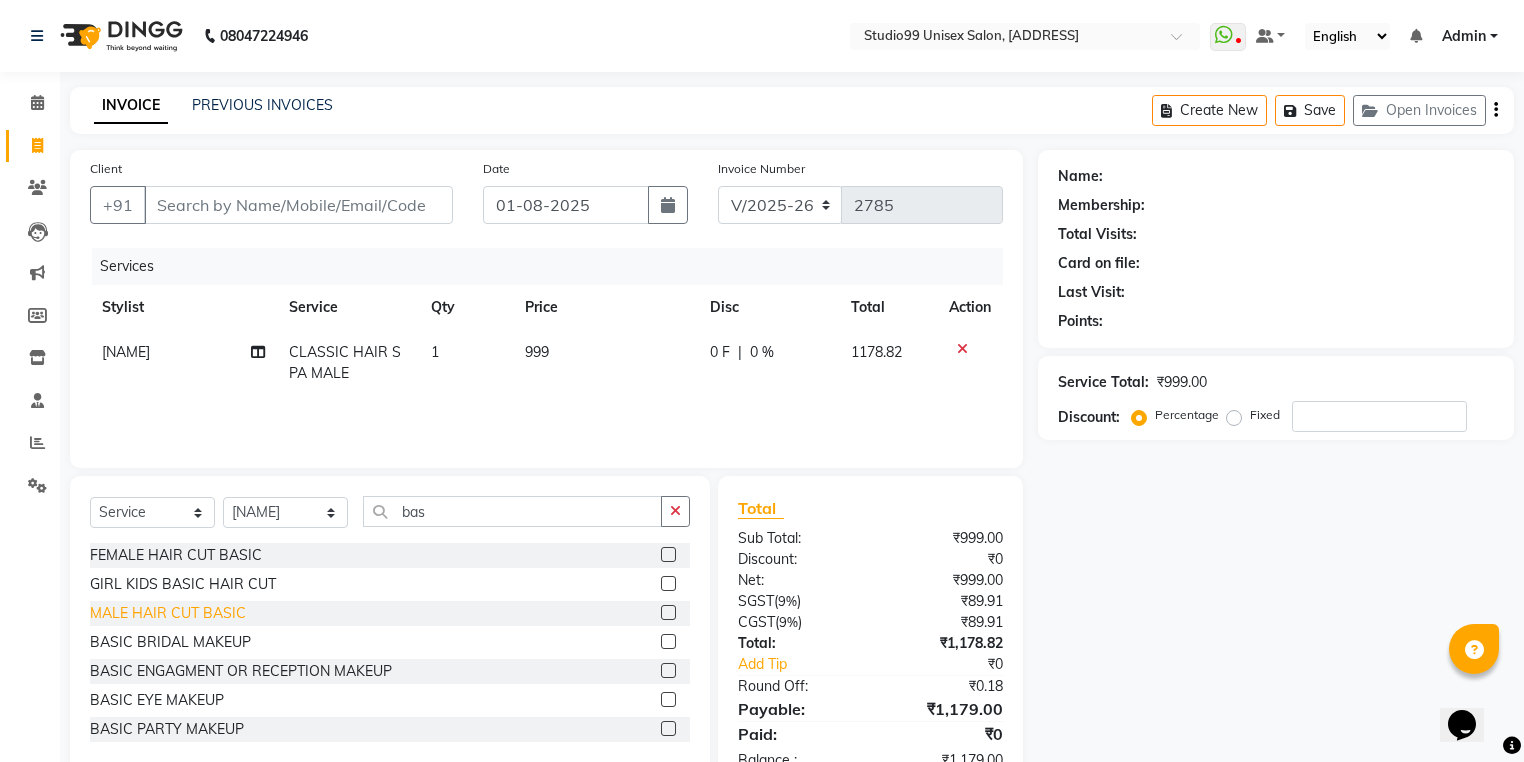 click on "MALE HAIR CUT BASIC" 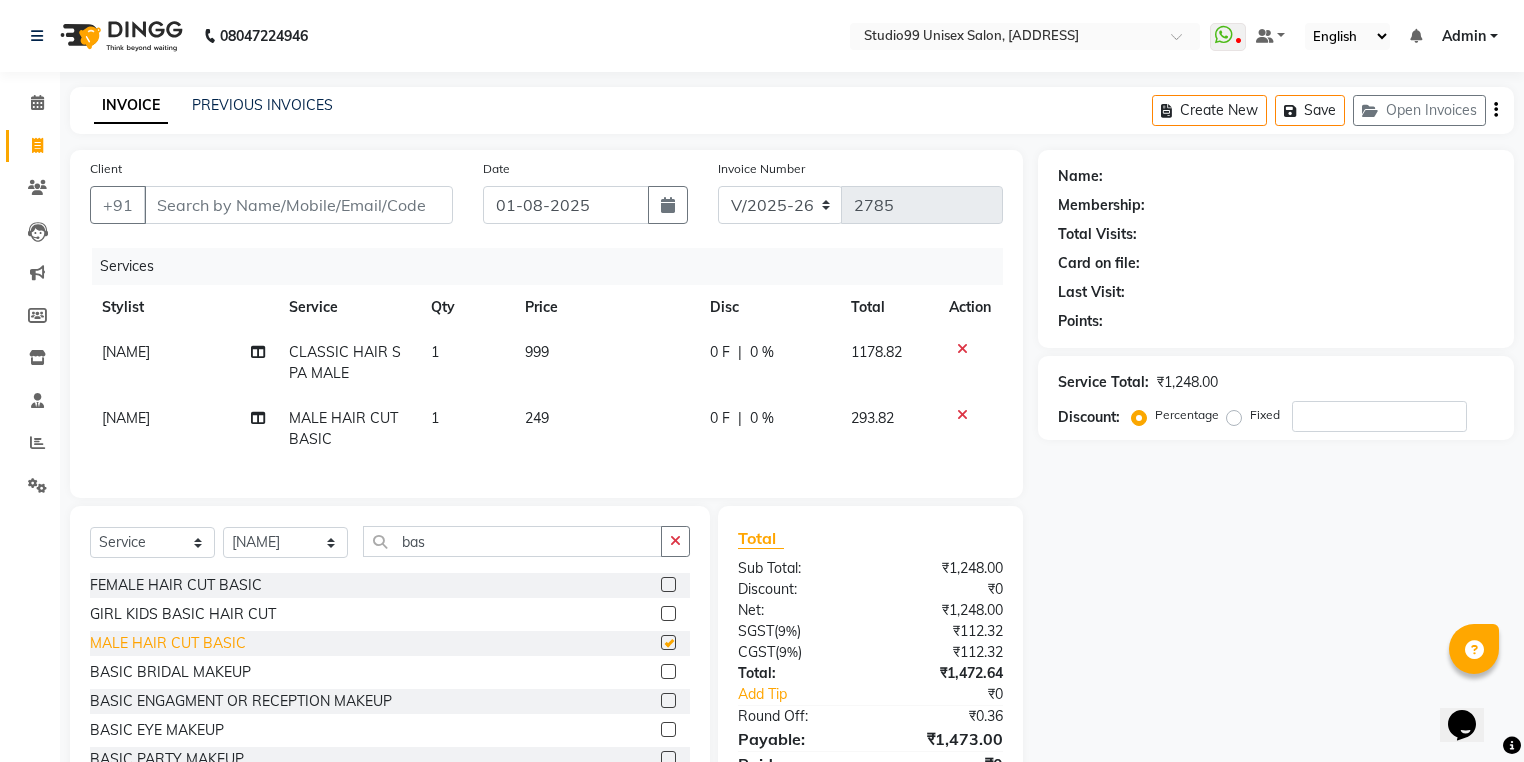 checkbox on "false" 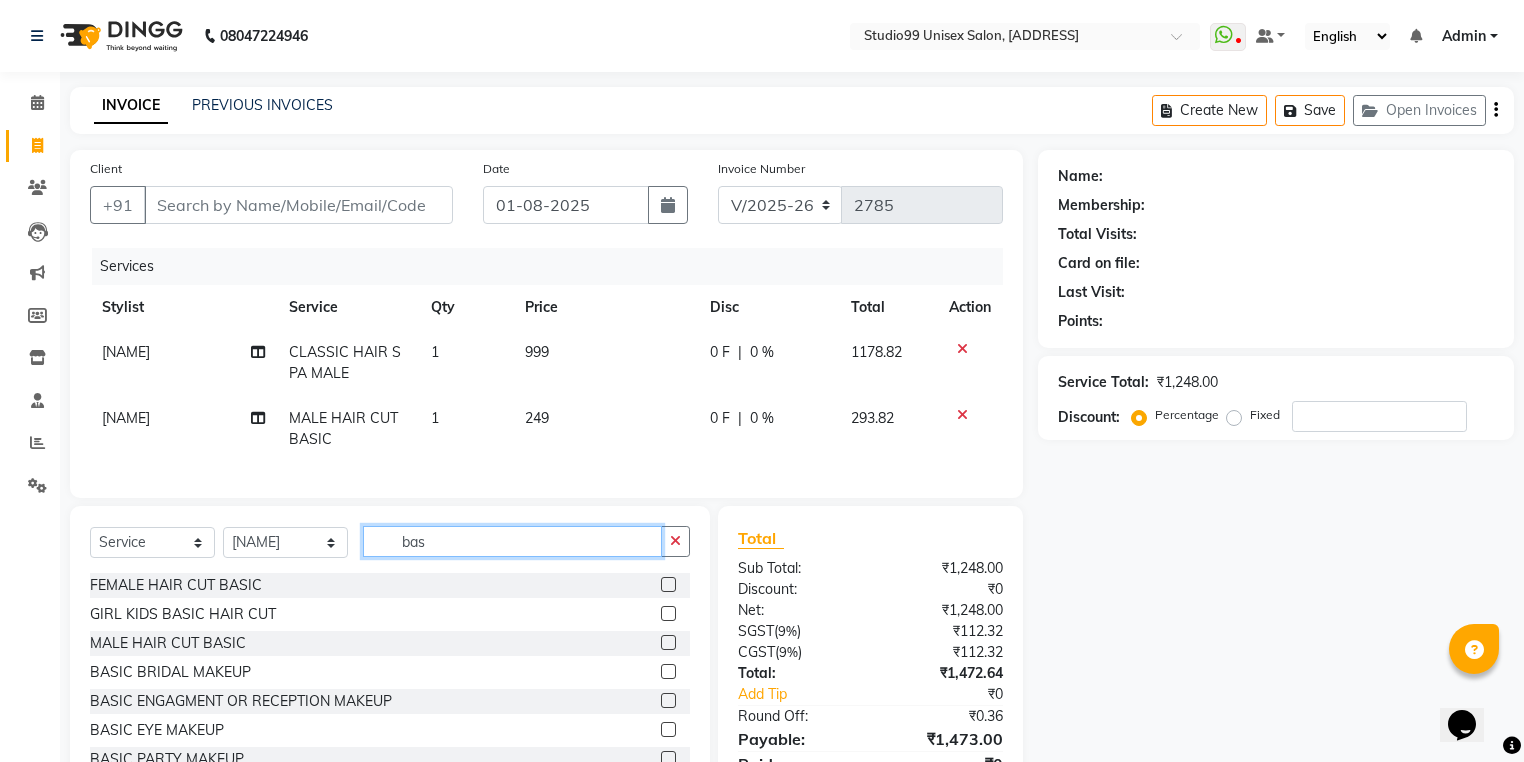 drag, startPoint x: 424, startPoint y: 556, endPoint x: 348, endPoint y: 556, distance: 76 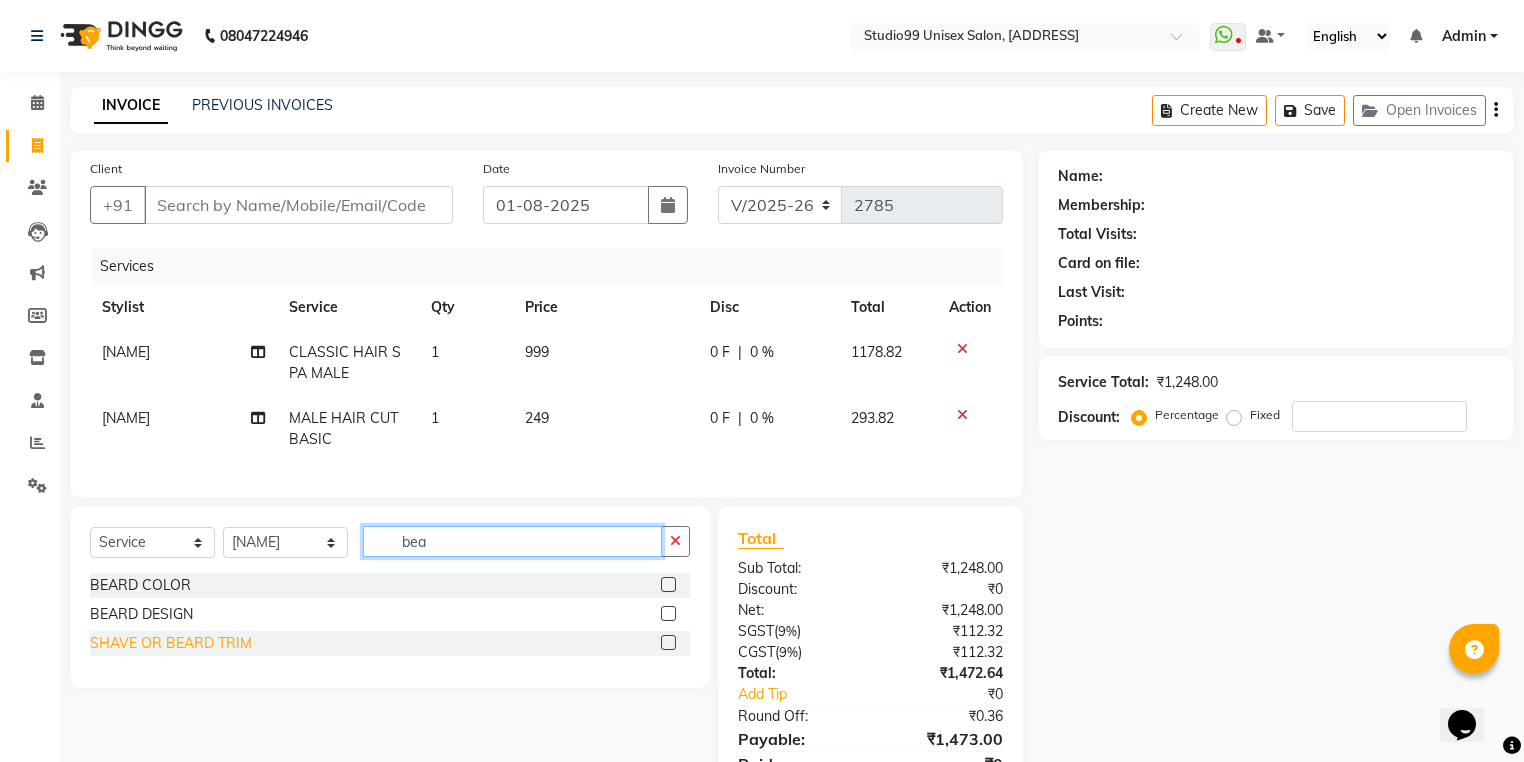 type on "bea" 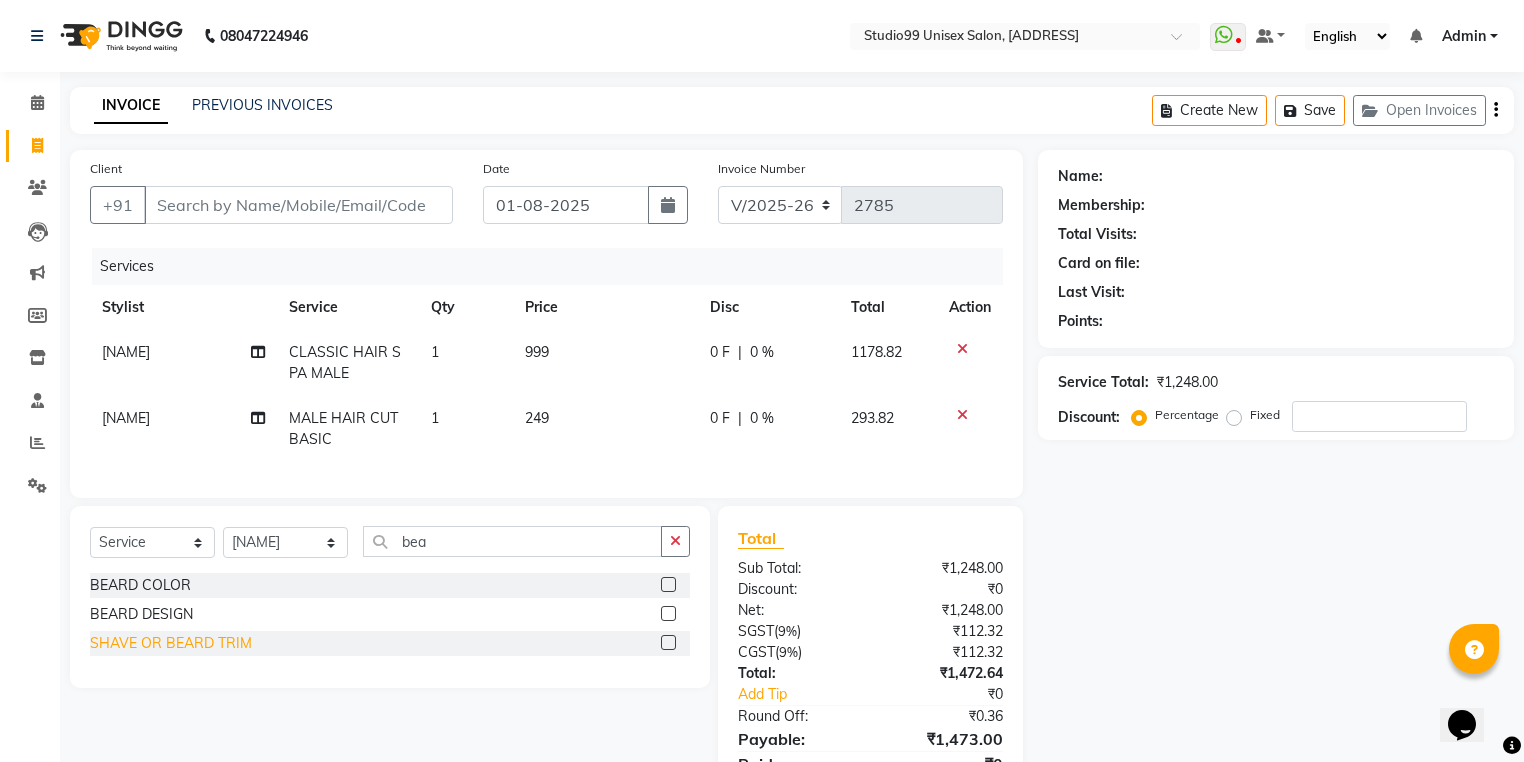 click on "SHAVE OR BEARD TRIM" 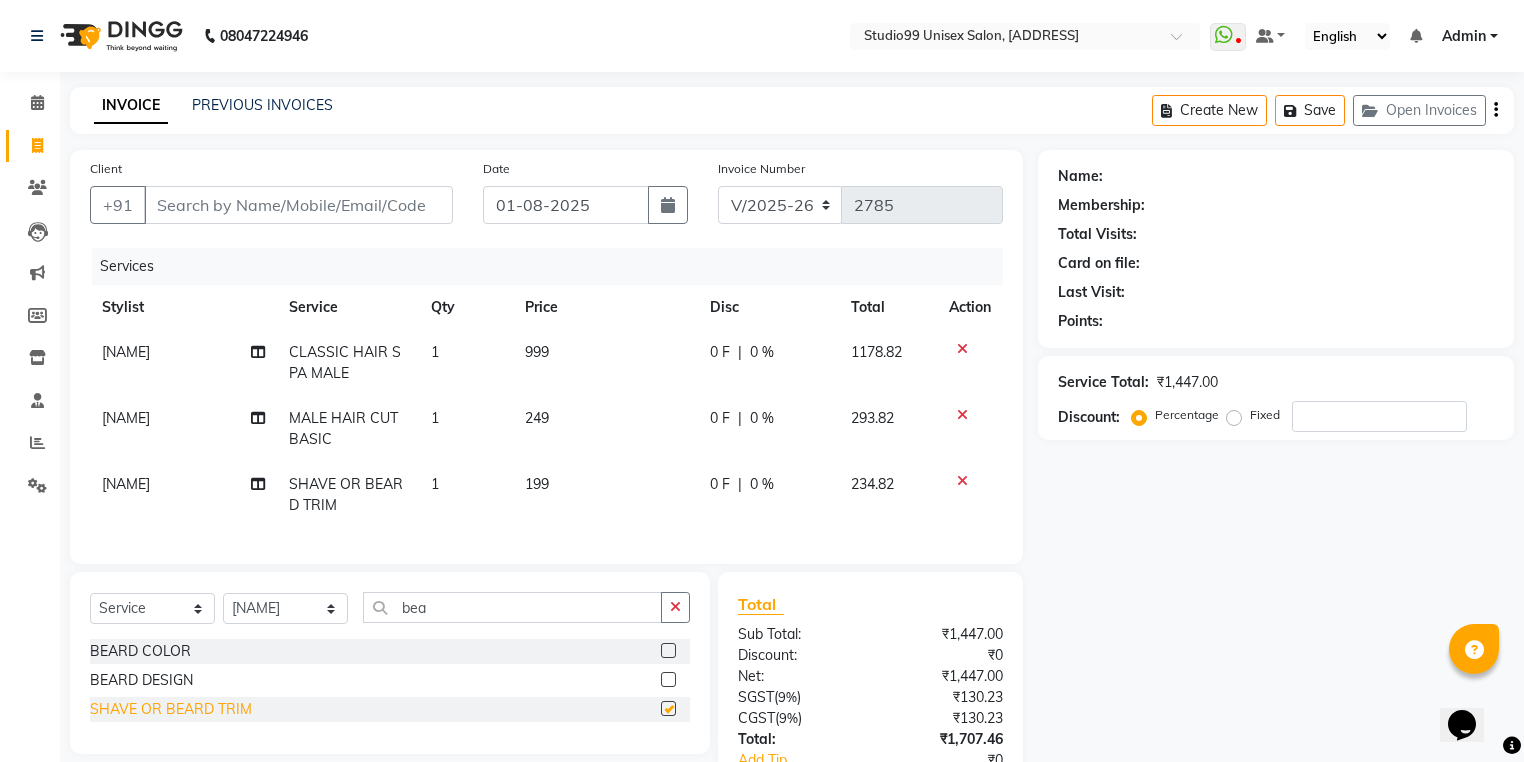 checkbox on "false" 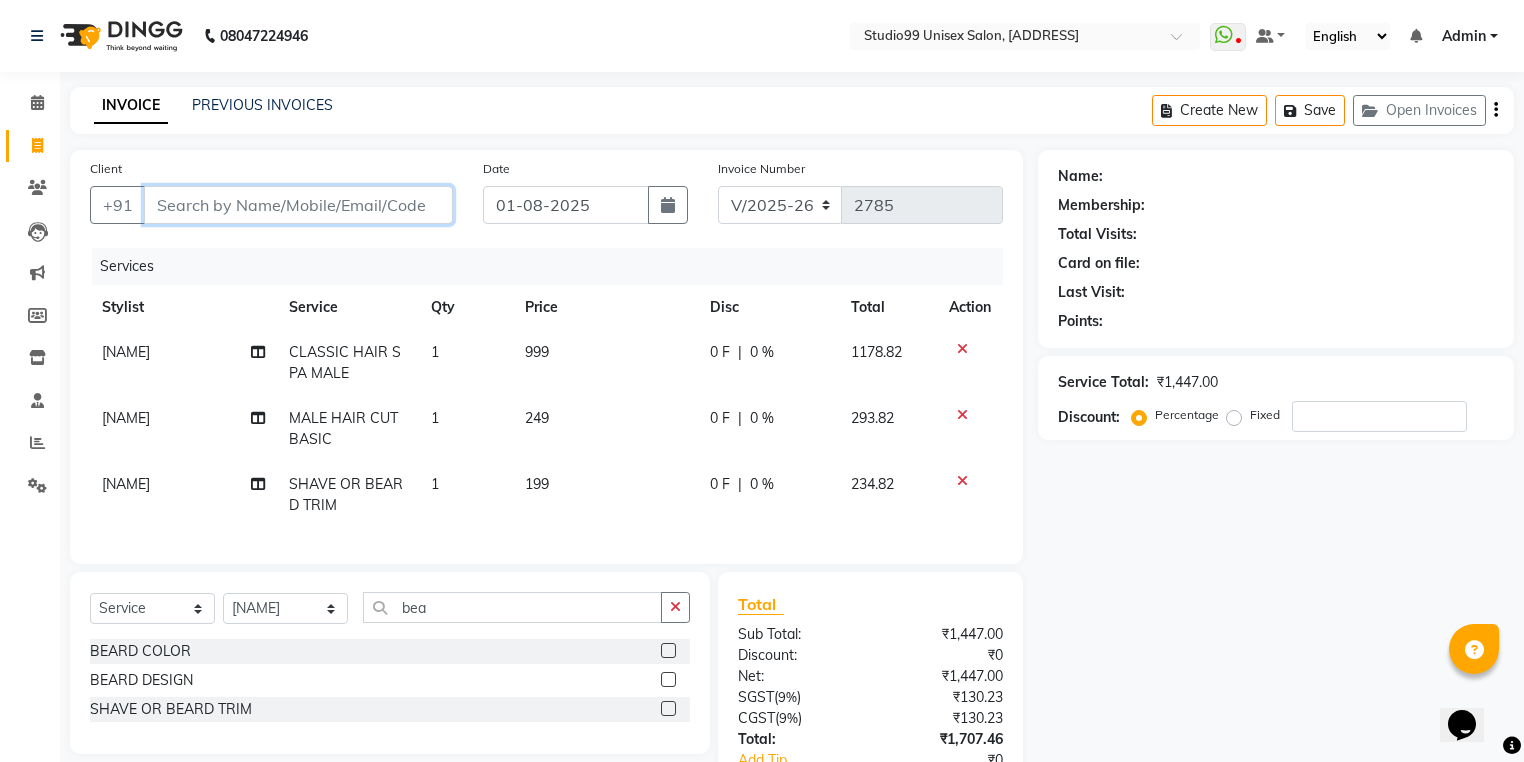 click on "Client" at bounding box center [298, 205] 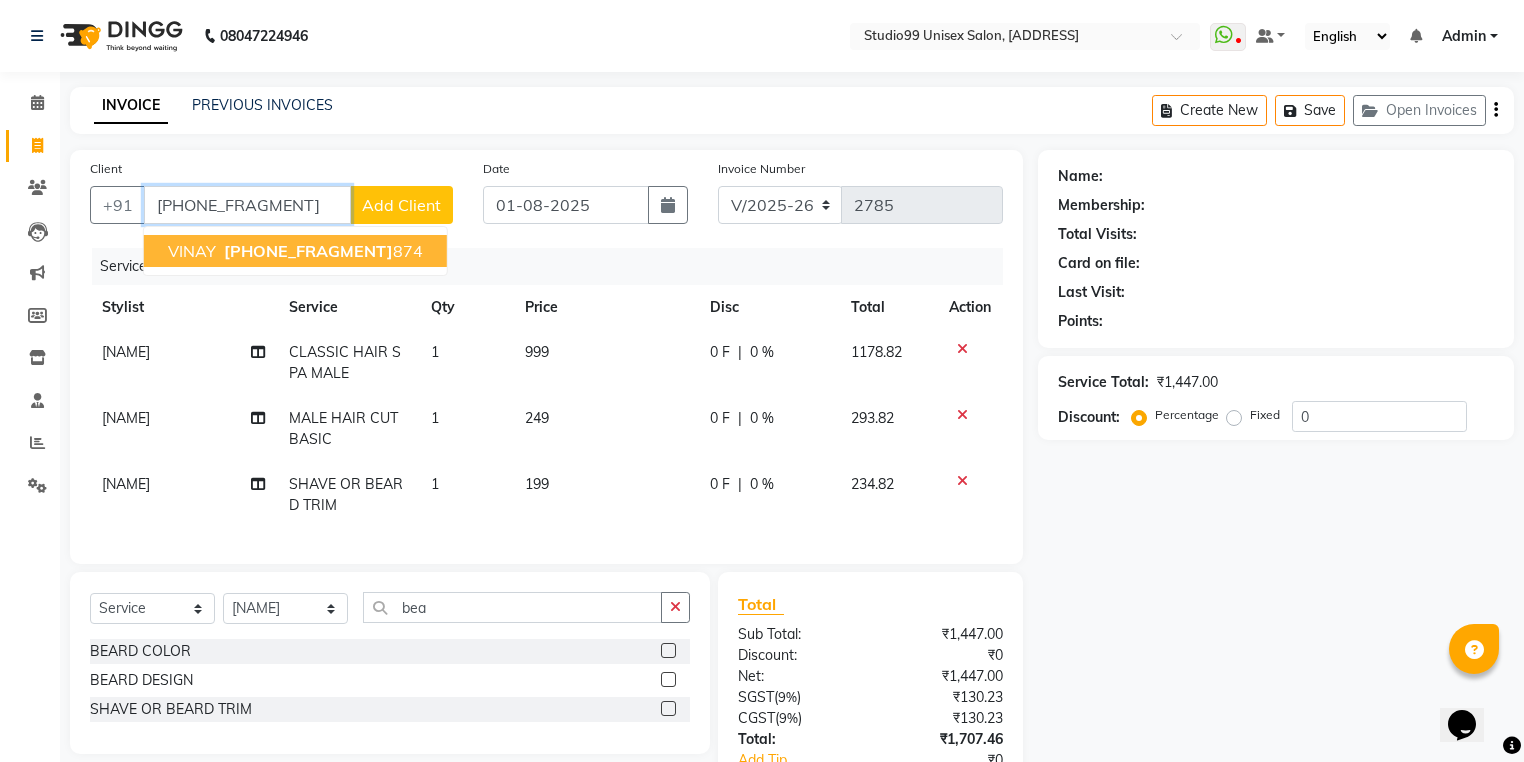 click on "[PHONE_FRAGMENT]" at bounding box center [308, 251] 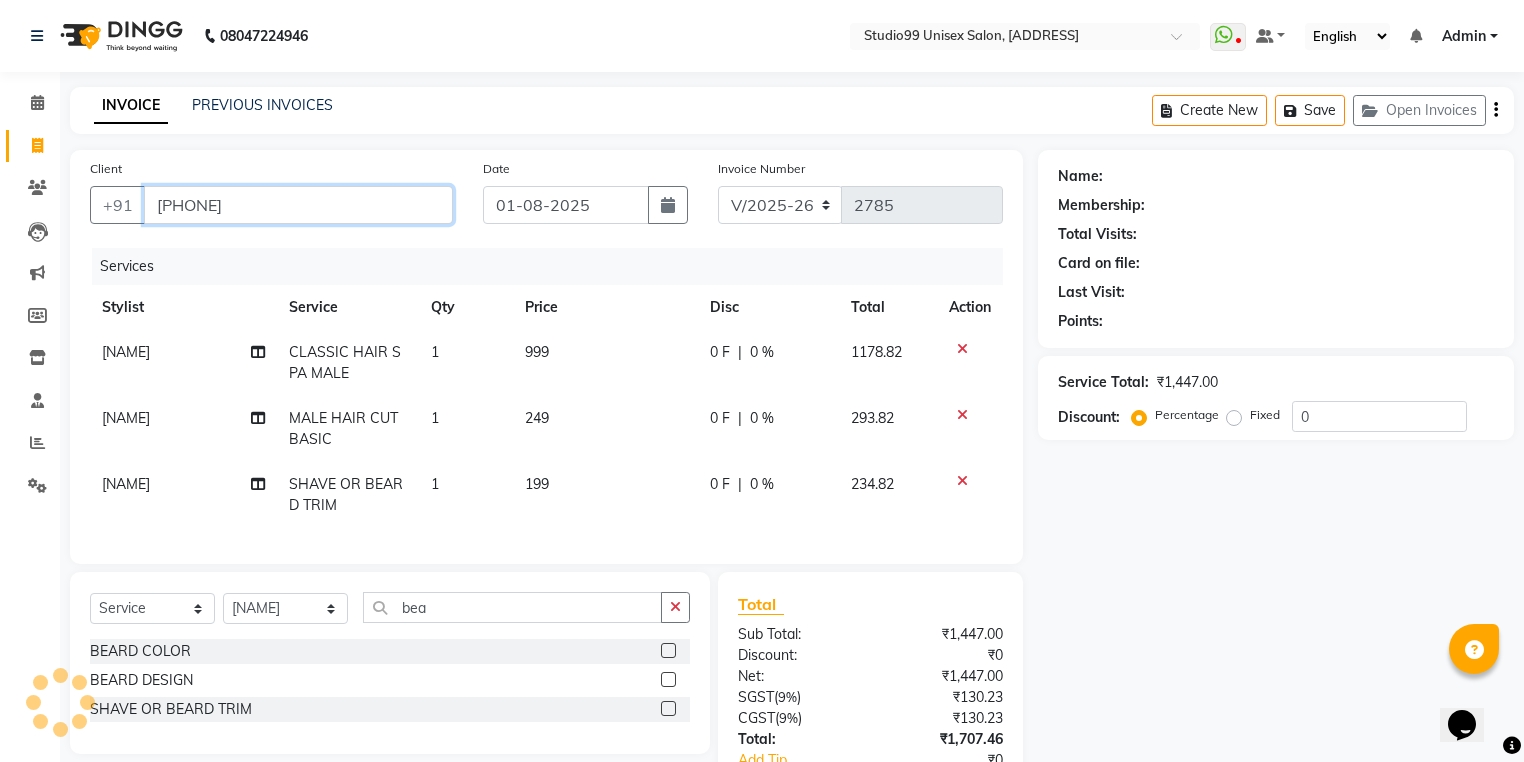 type on "[PHONE]" 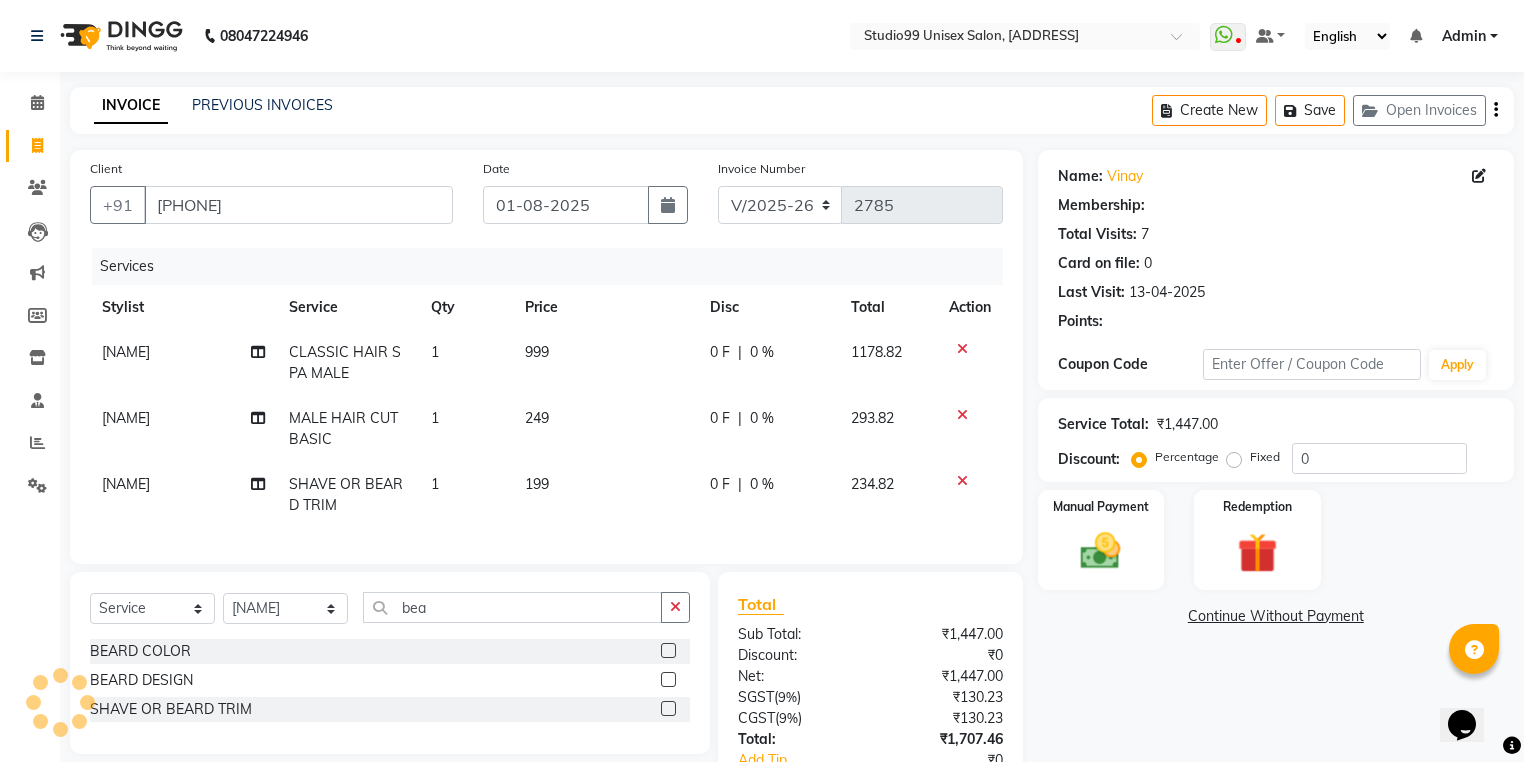 select on "2: Object" 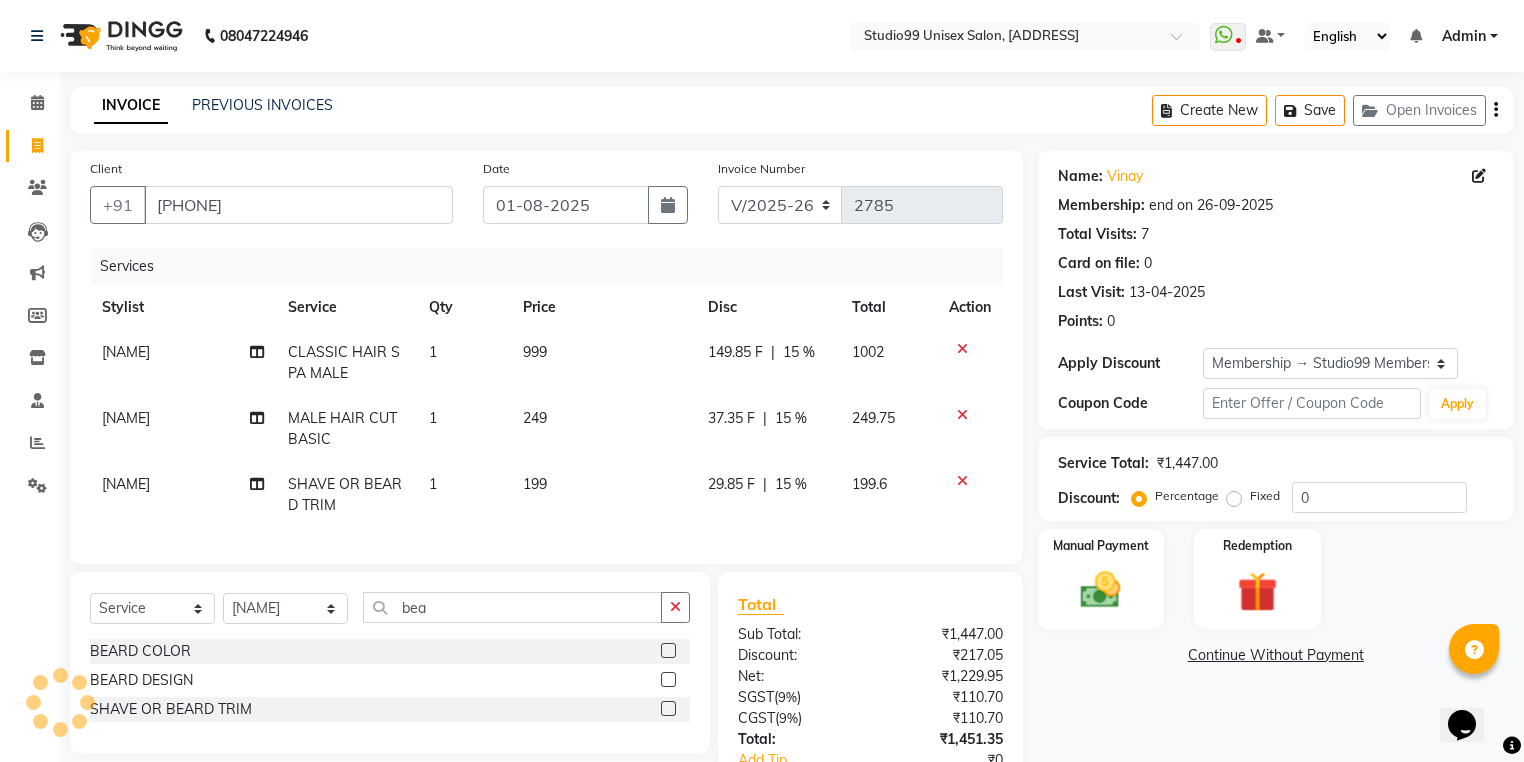 type on "15" 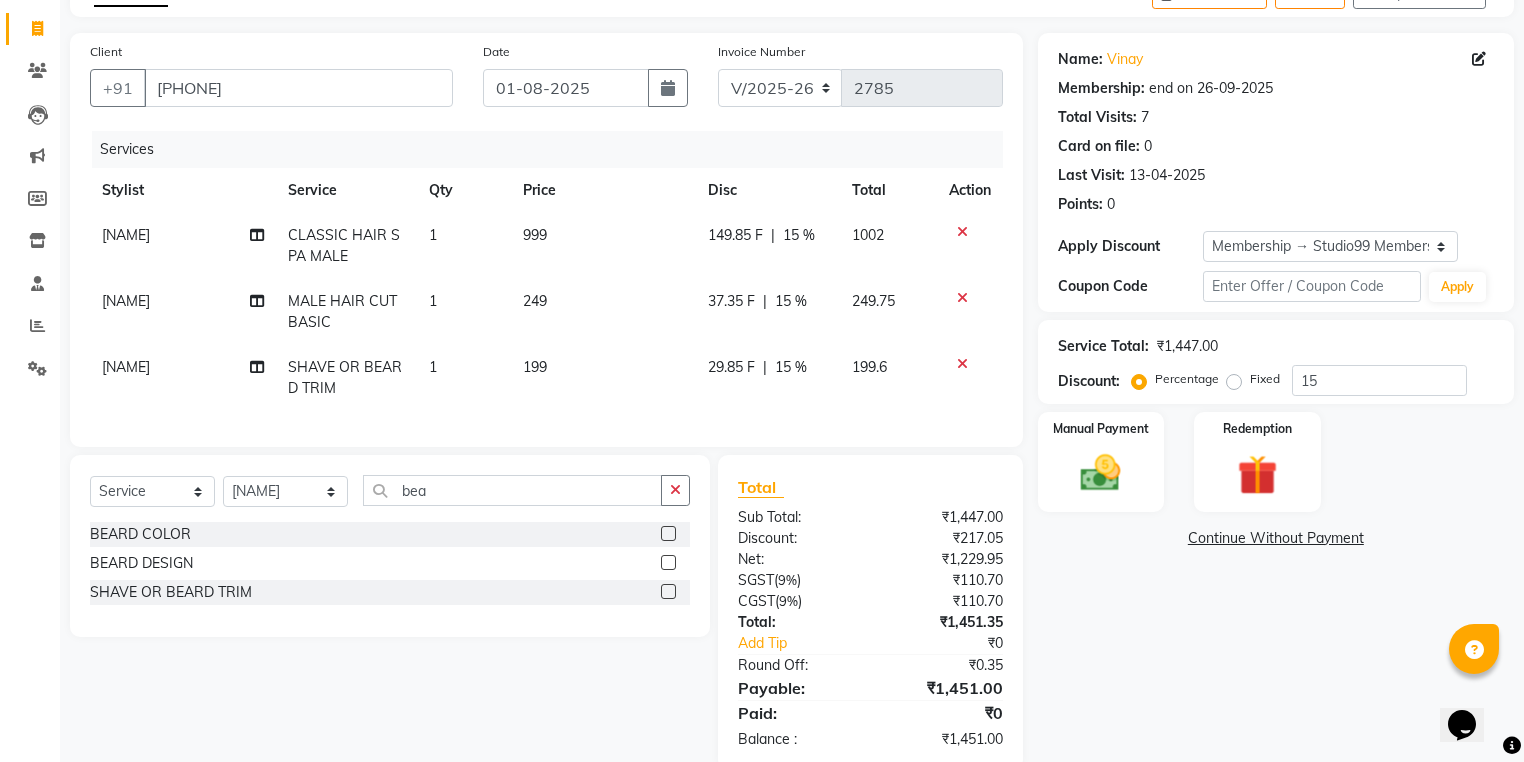scroll, scrollTop: 167, scrollLeft: 0, axis: vertical 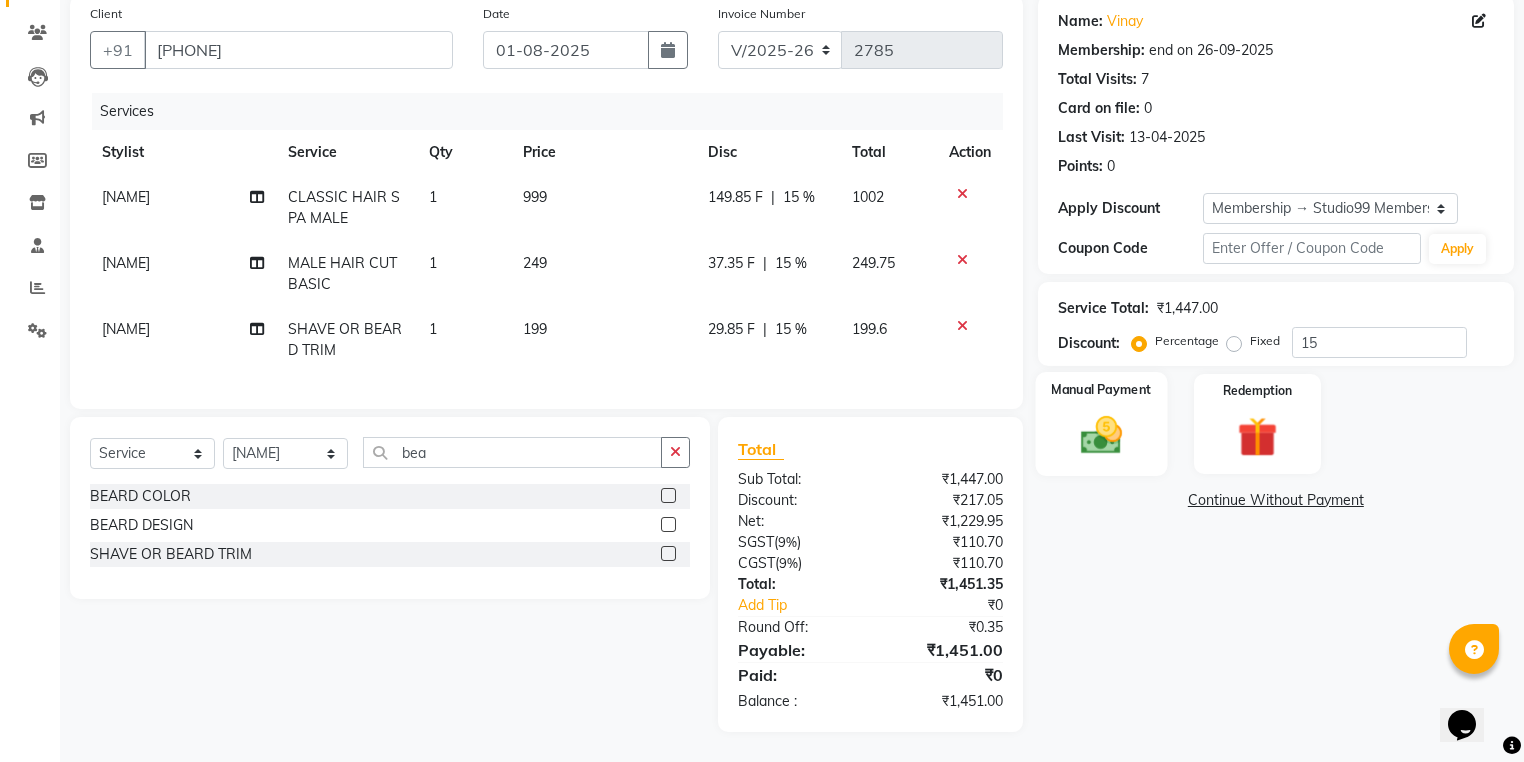 click 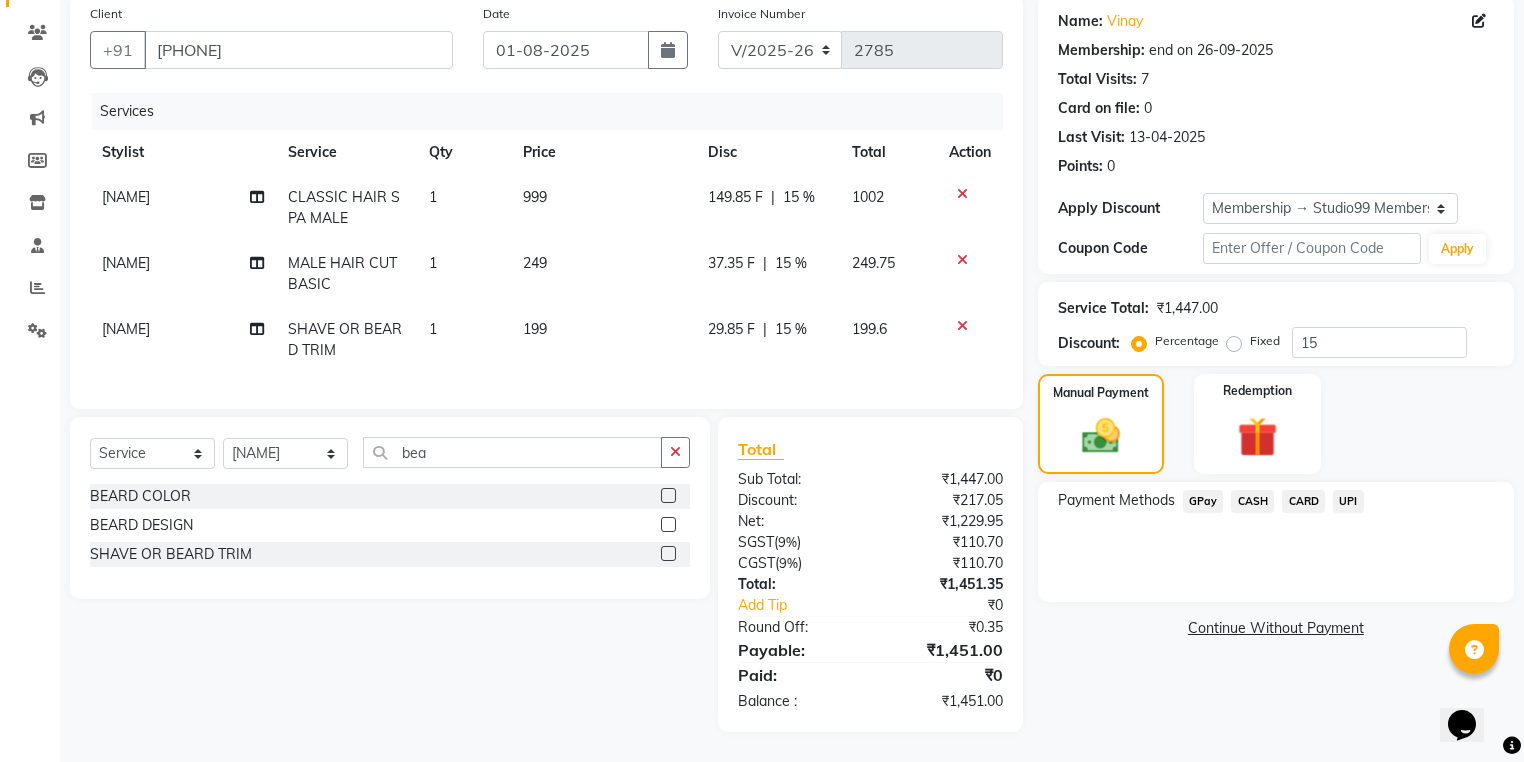 click on "UPI" 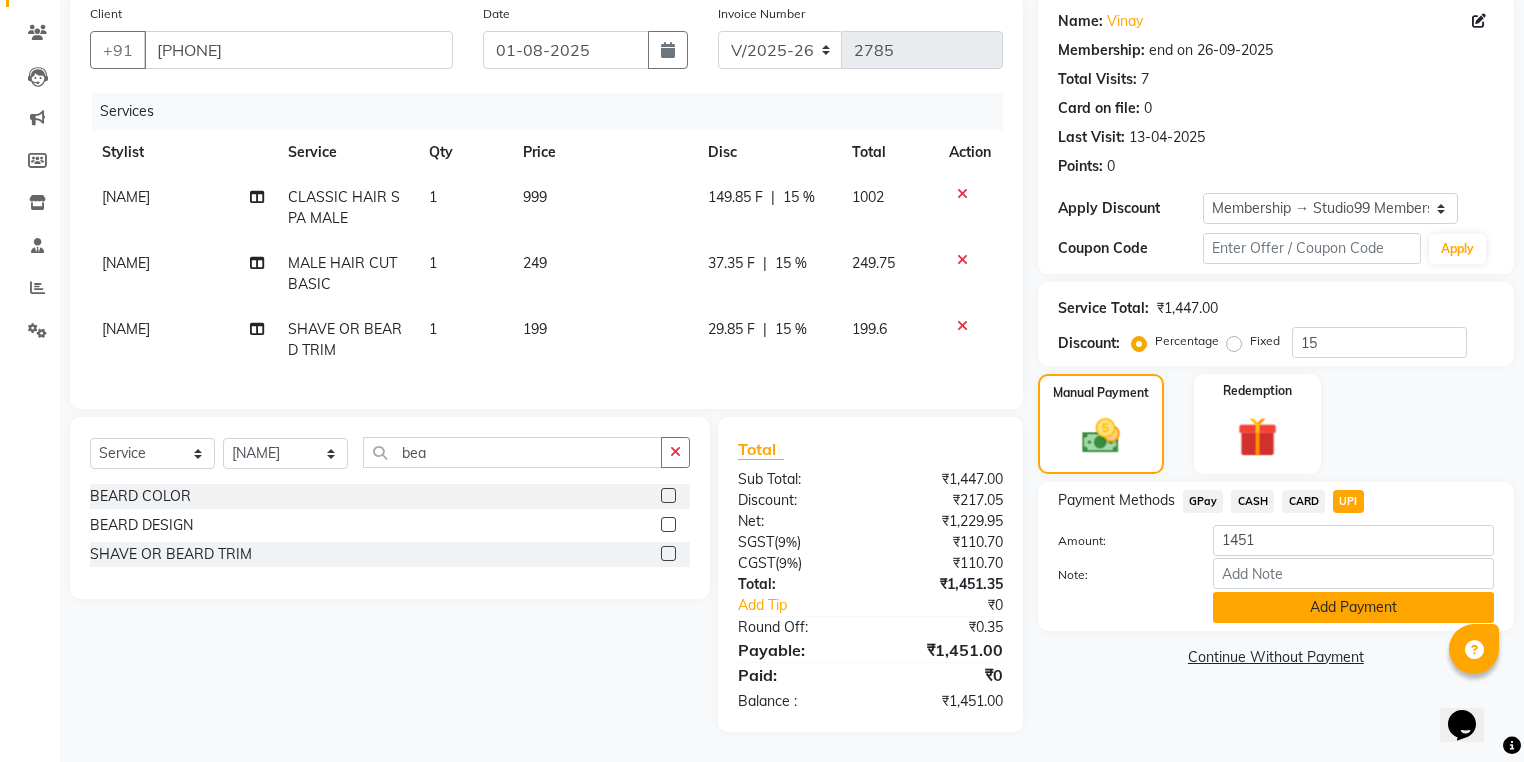 click on "Add Payment" 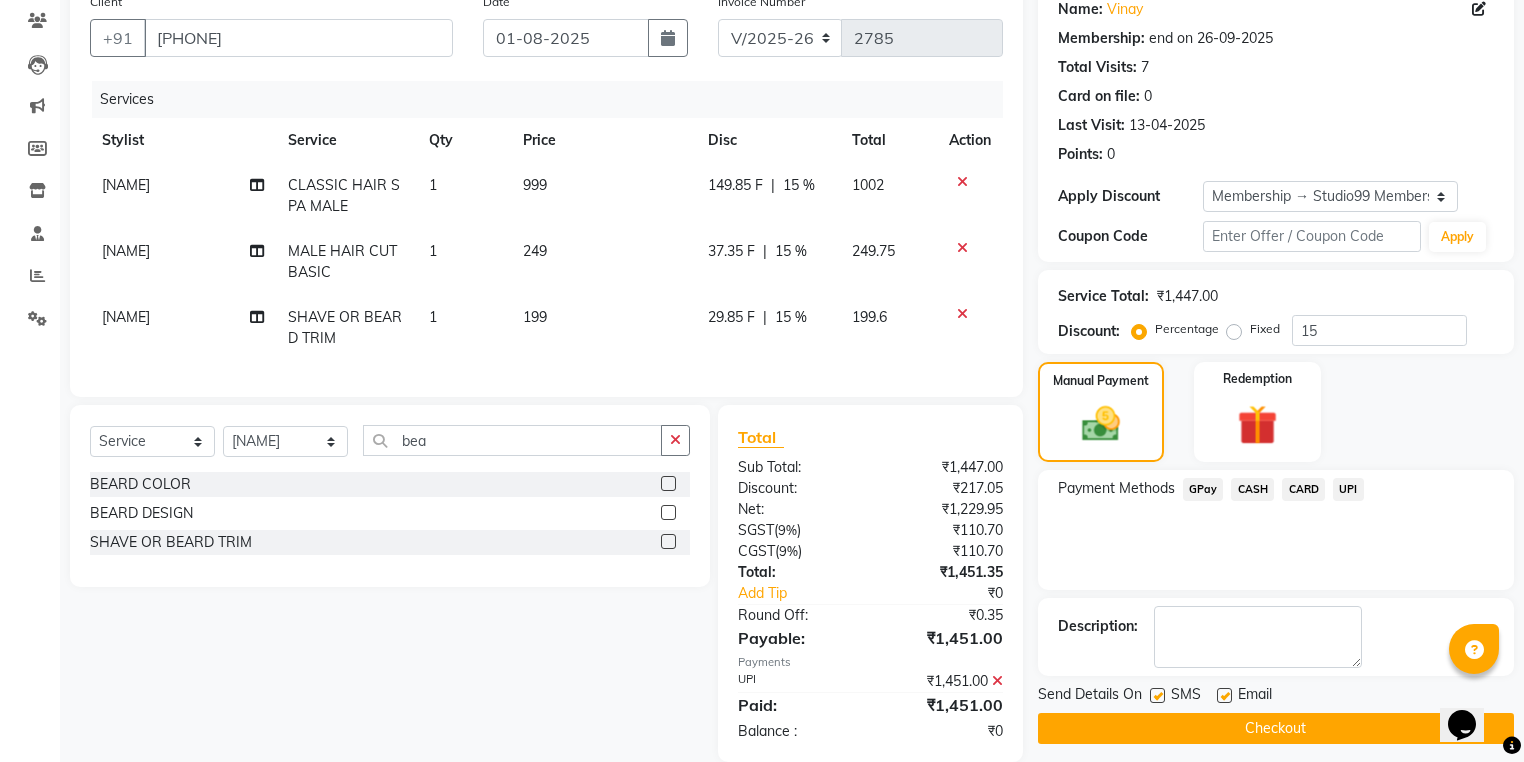 click on "Checkout" 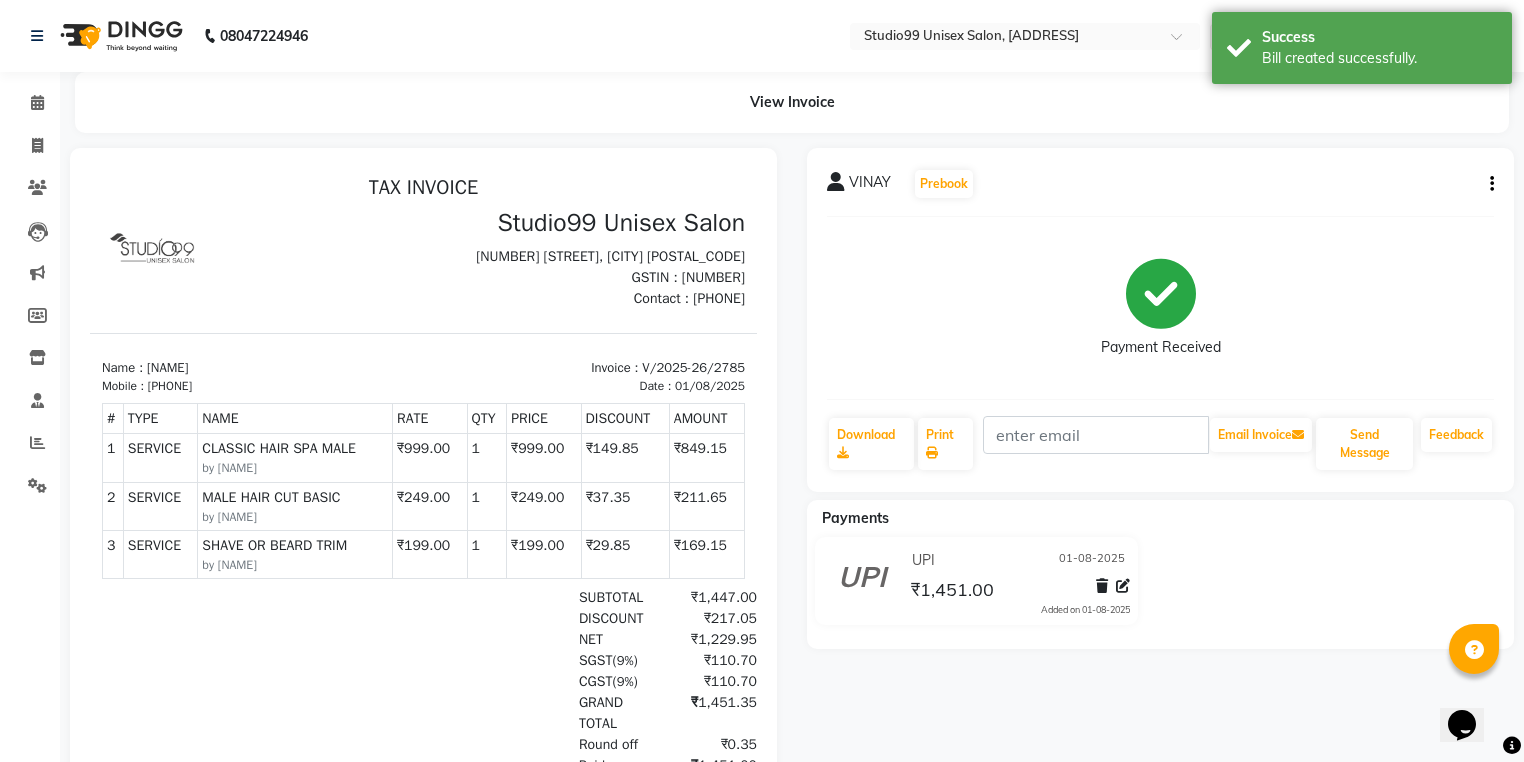 scroll, scrollTop: 0, scrollLeft: 0, axis: both 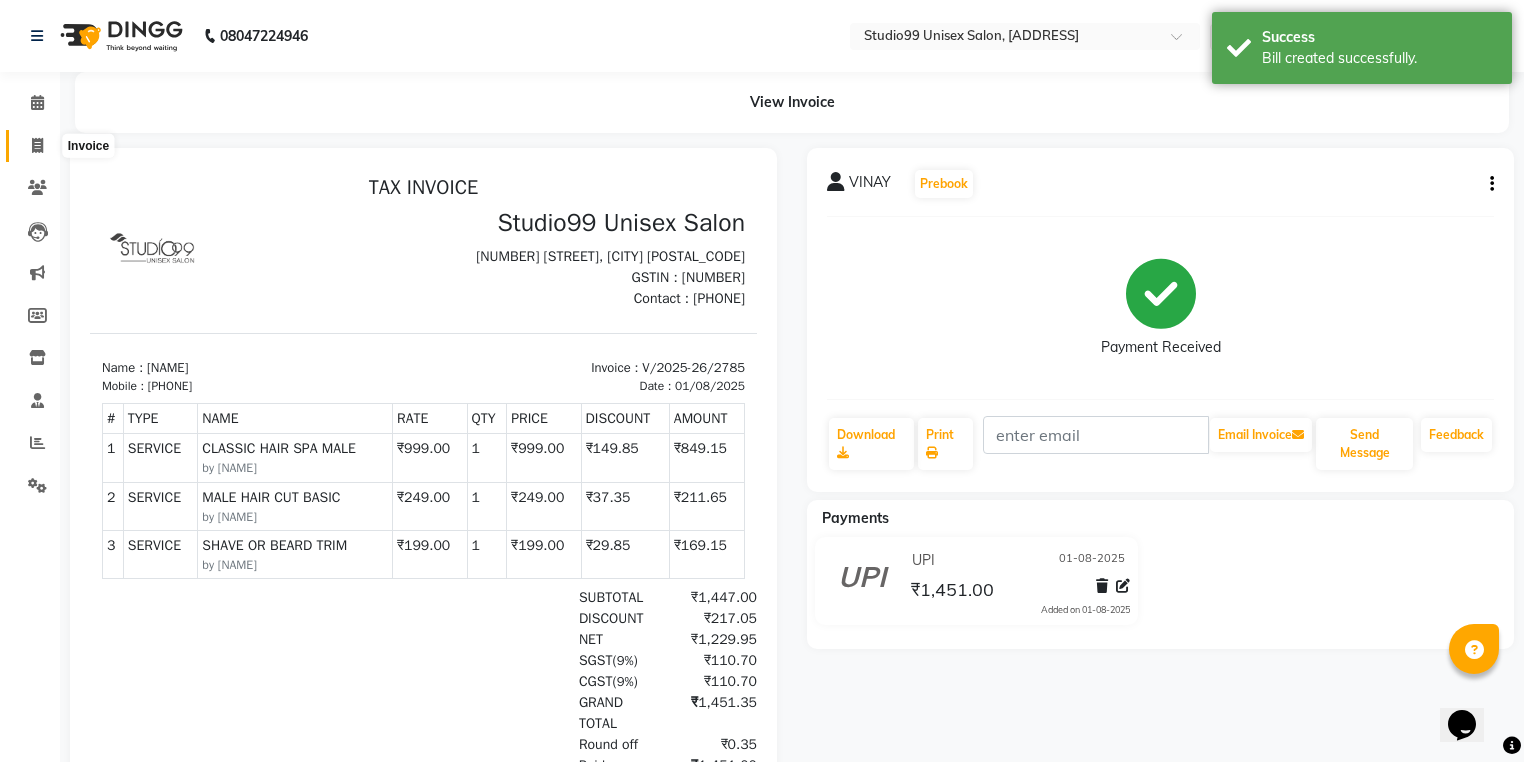 click 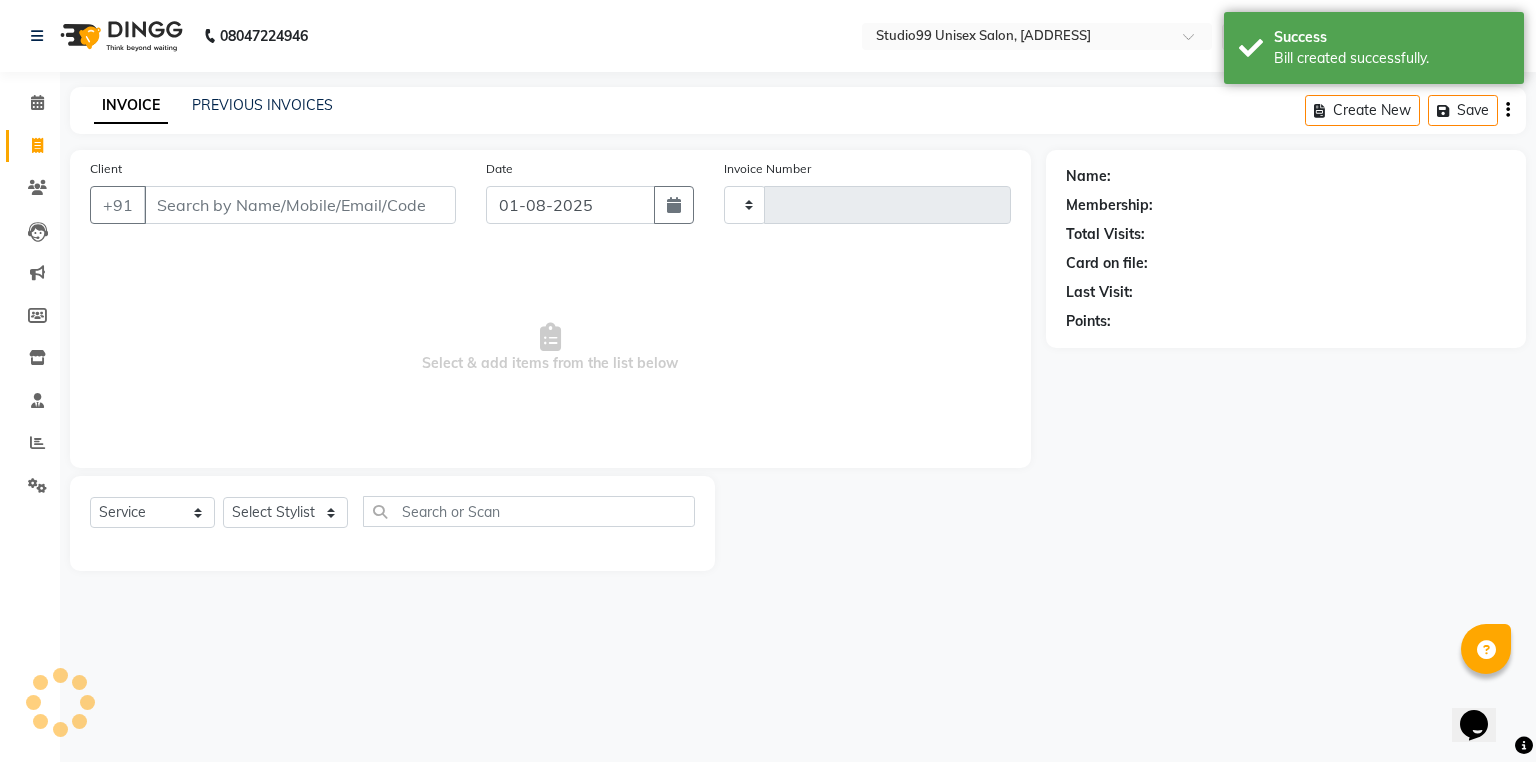 type on "2786" 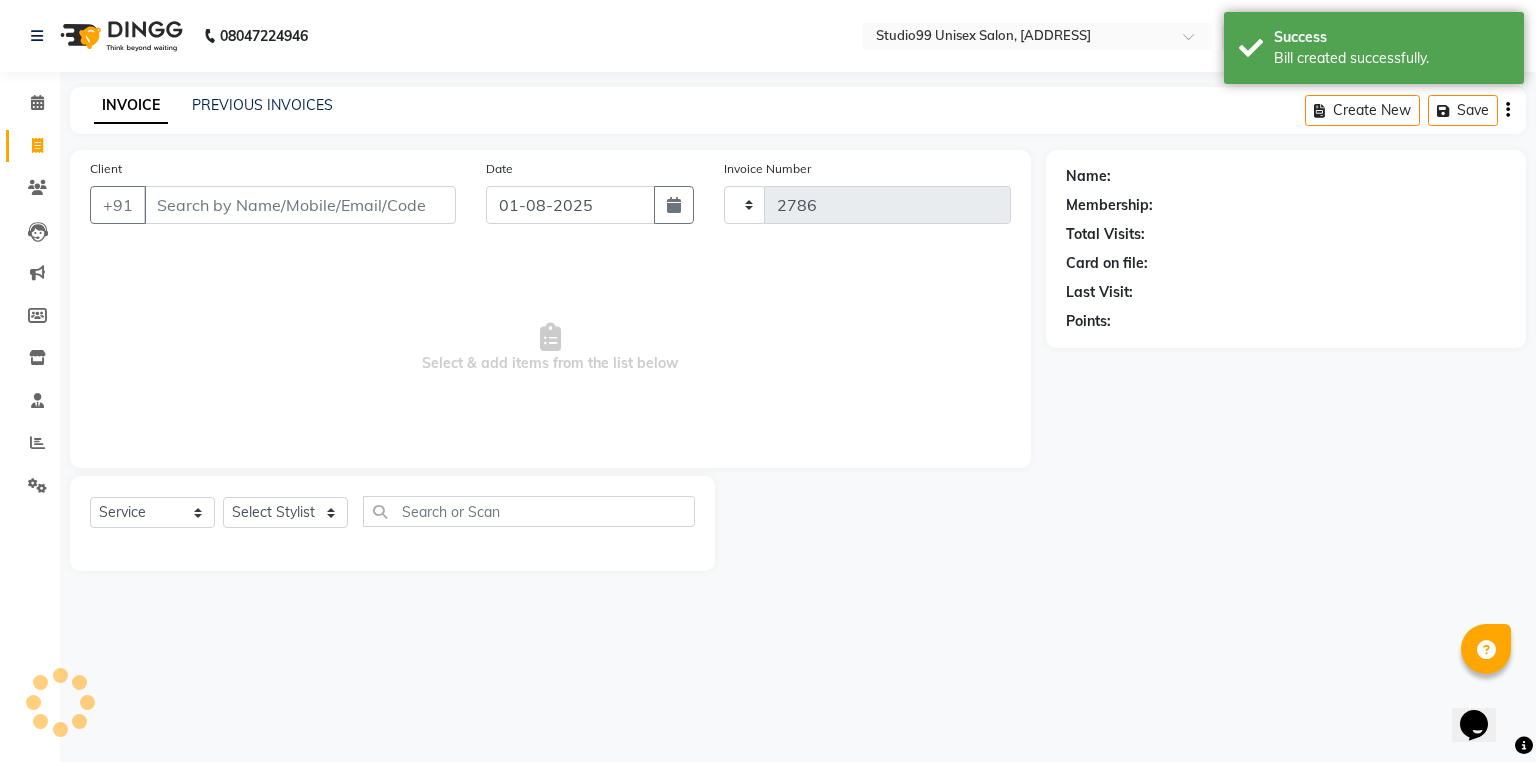 select on "6042" 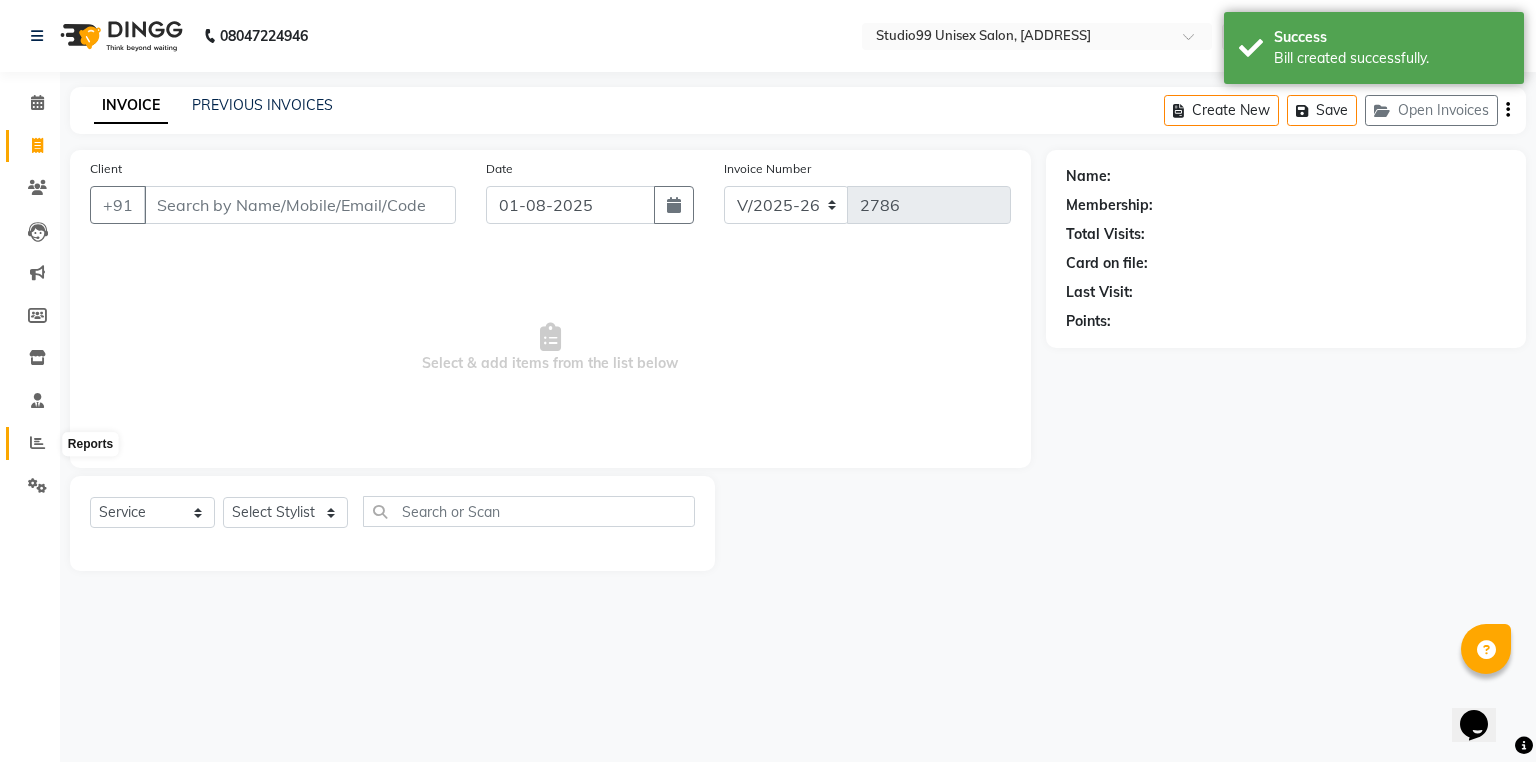click 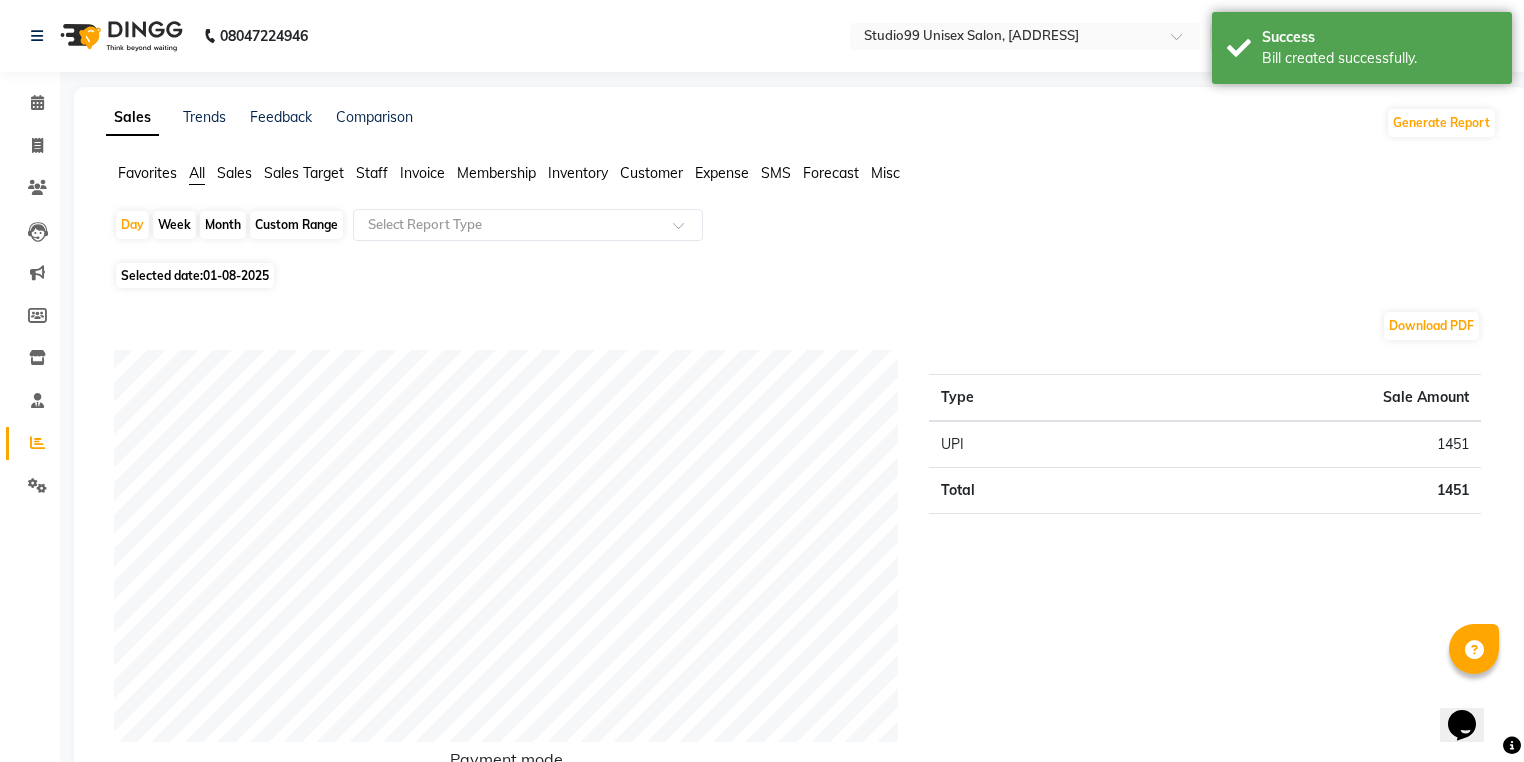 click on "Staff" 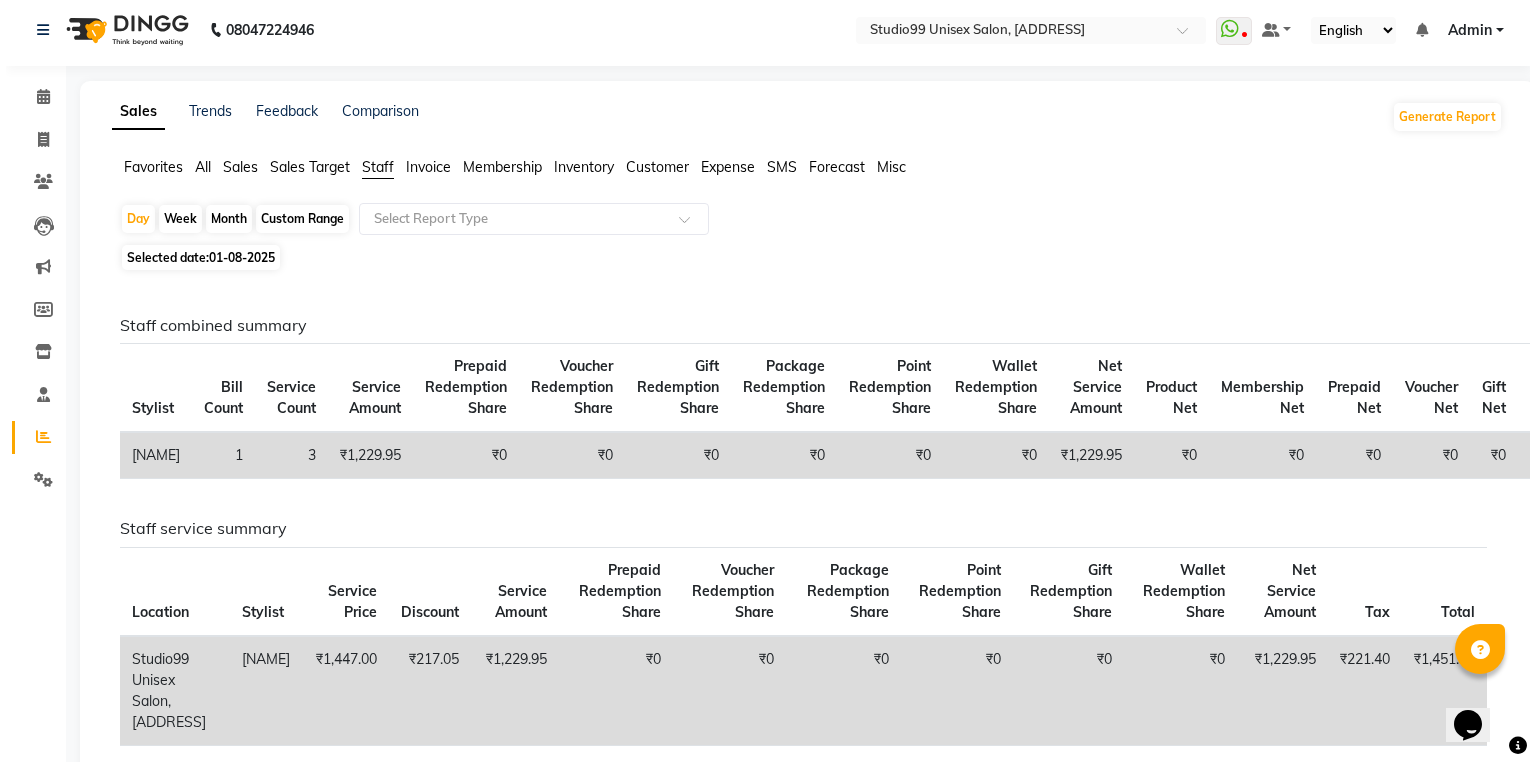 scroll, scrollTop: 0, scrollLeft: 0, axis: both 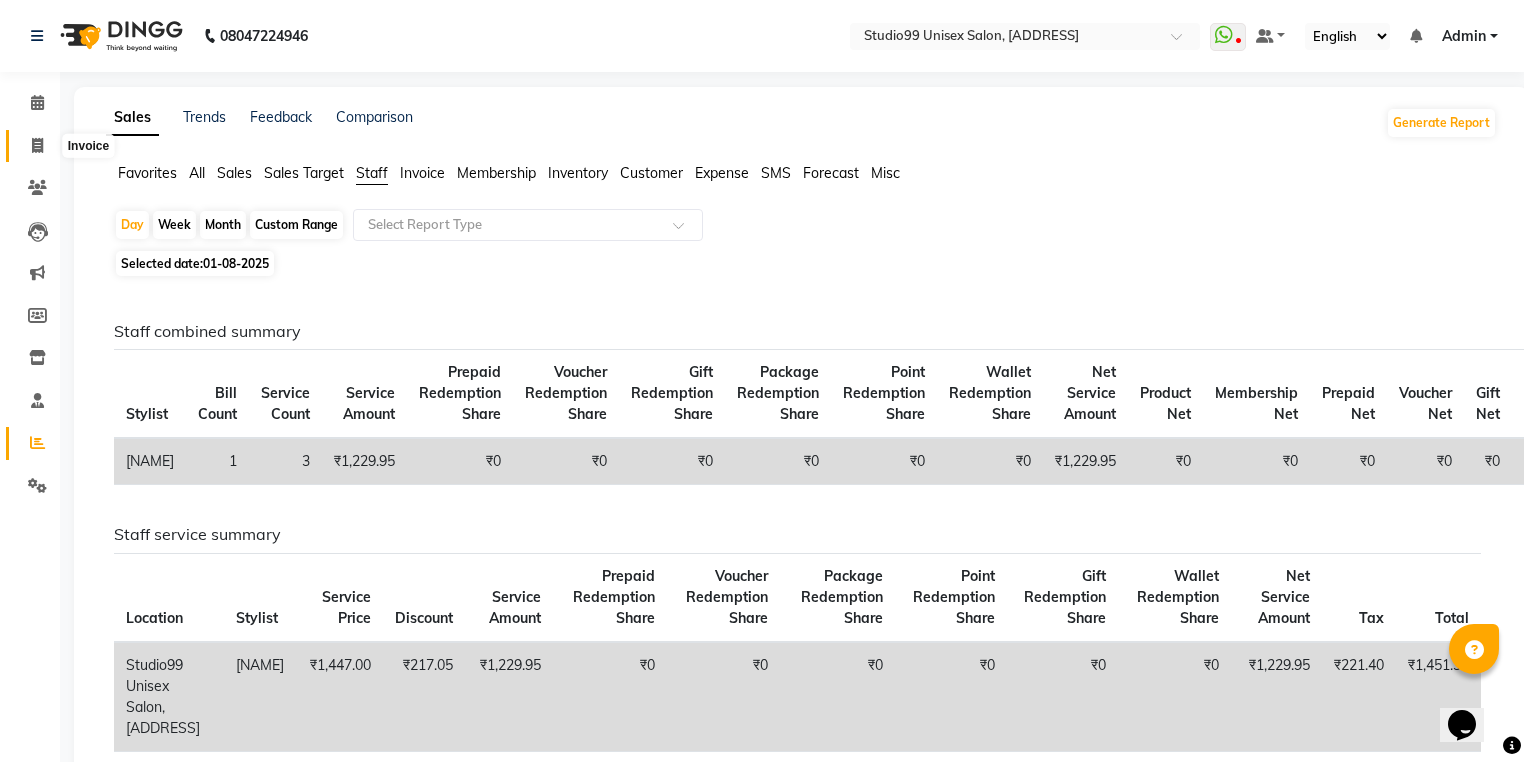 click 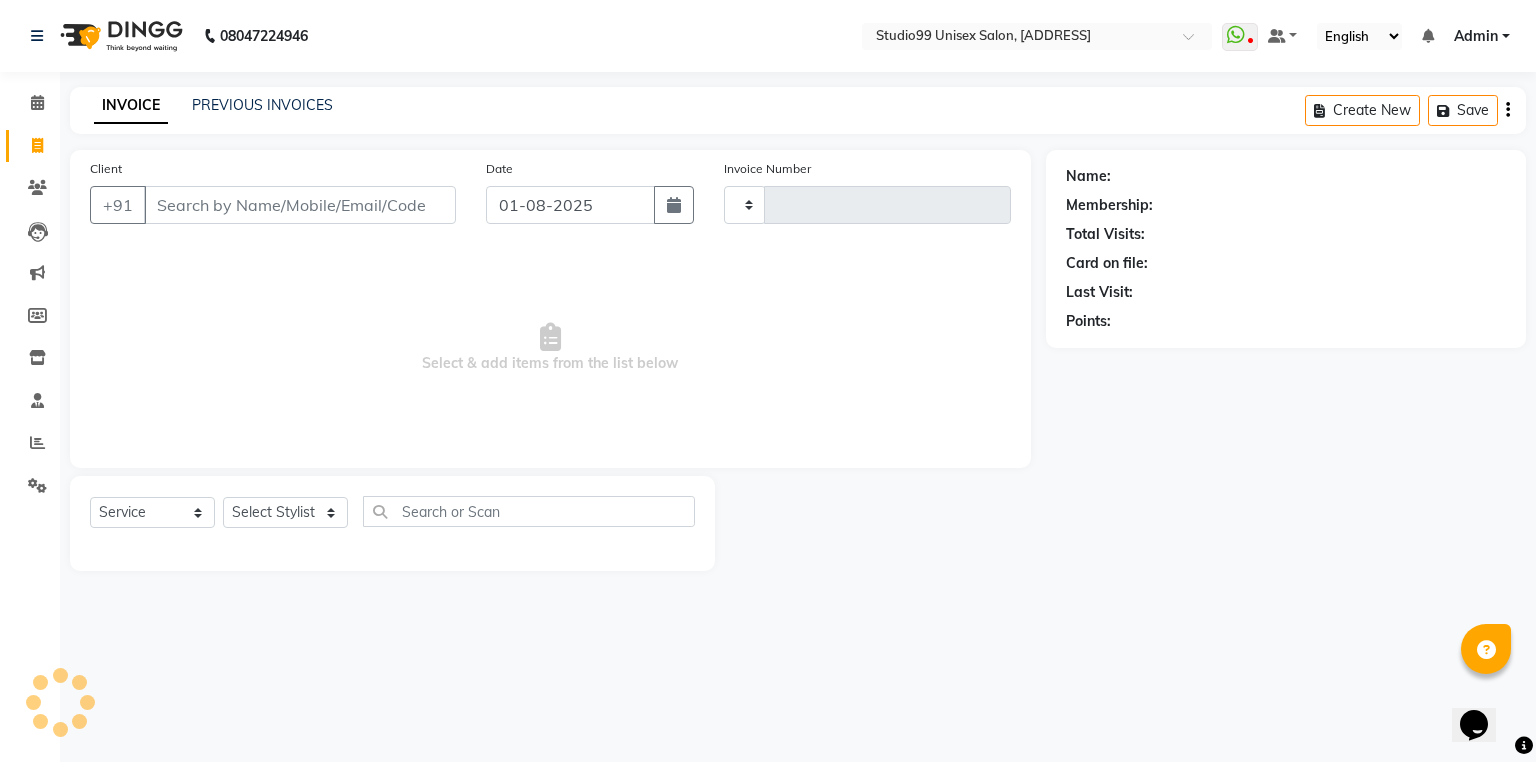 type on "2786" 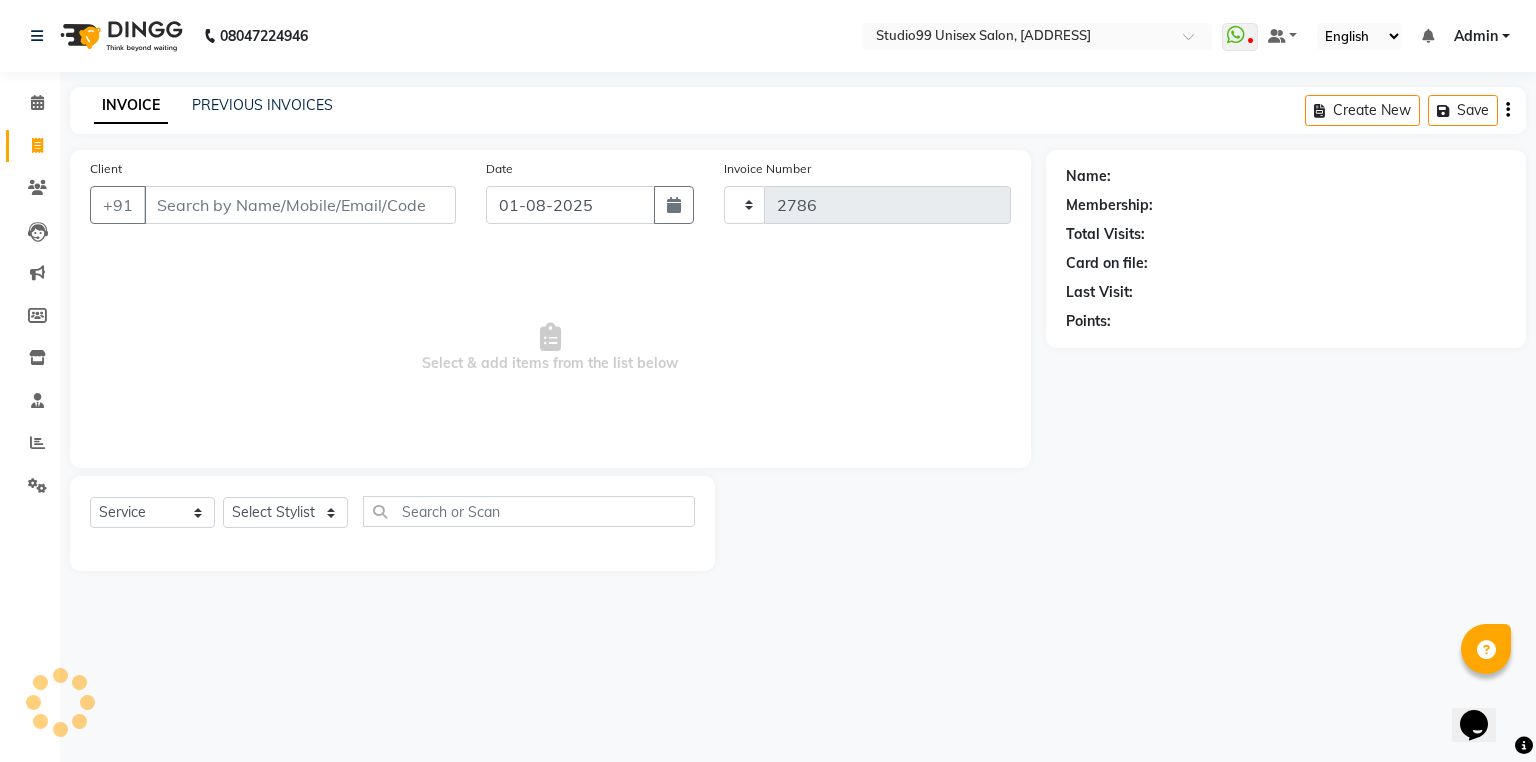 select on "6042" 